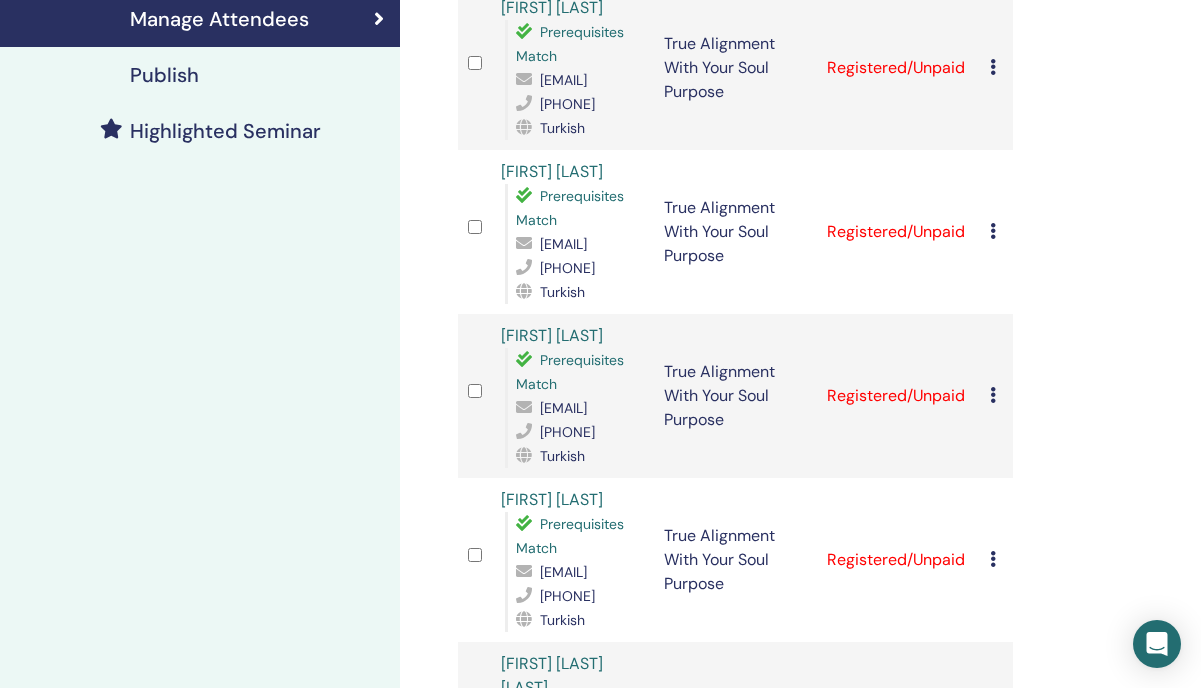 scroll, scrollTop: 0, scrollLeft: 0, axis: both 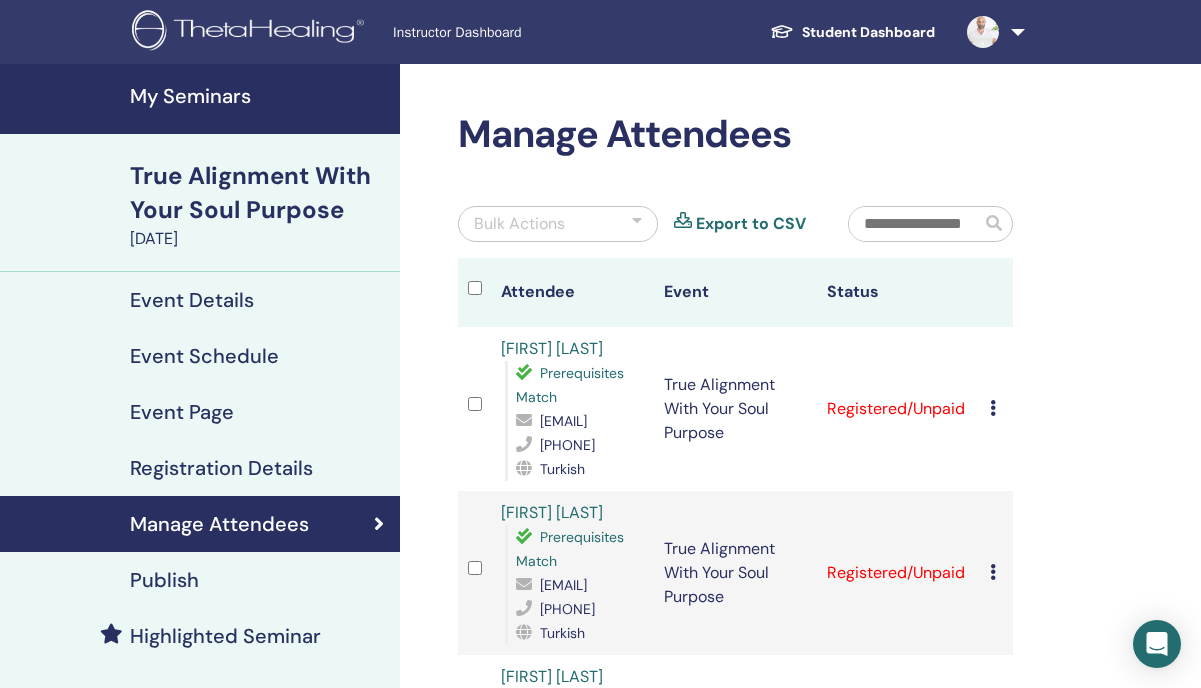 click on "Instructor Dashboard" at bounding box center [543, 32] 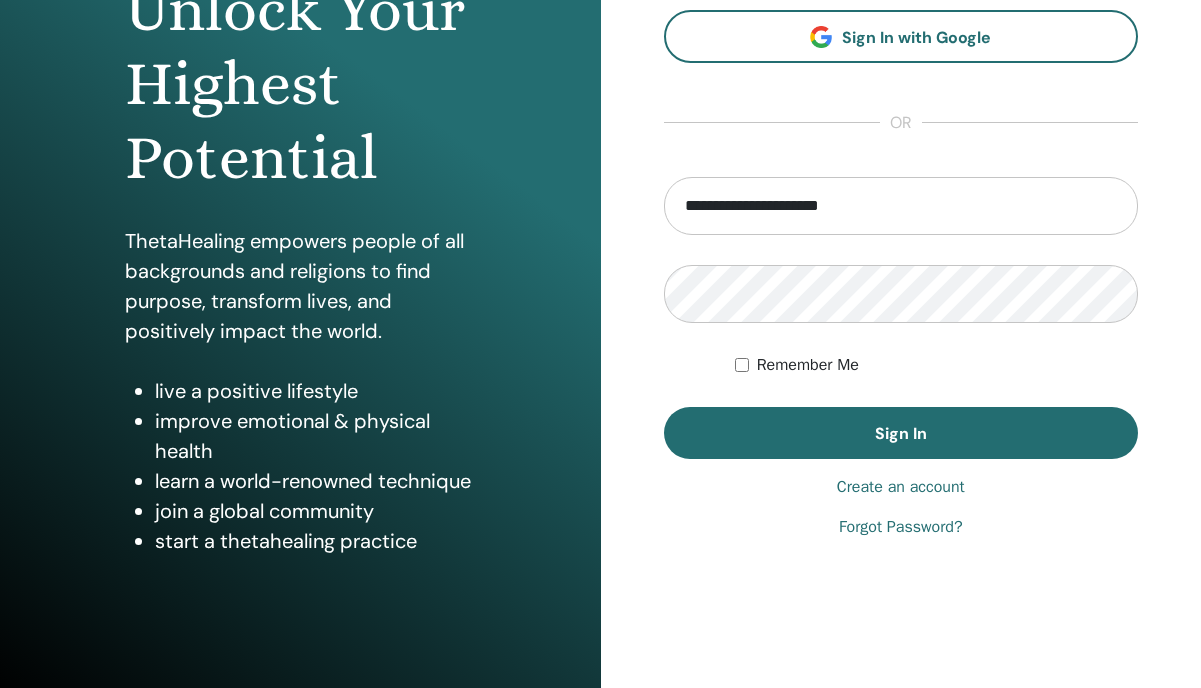 scroll, scrollTop: 272, scrollLeft: 0, axis: vertical 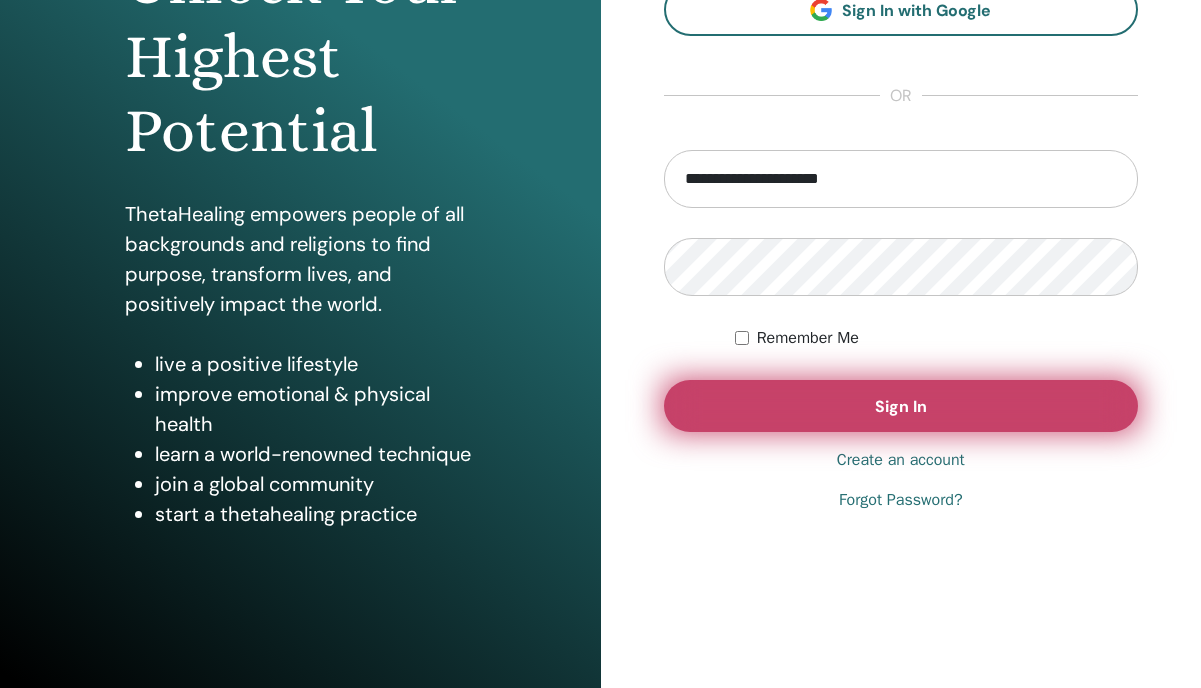 type on "**********" 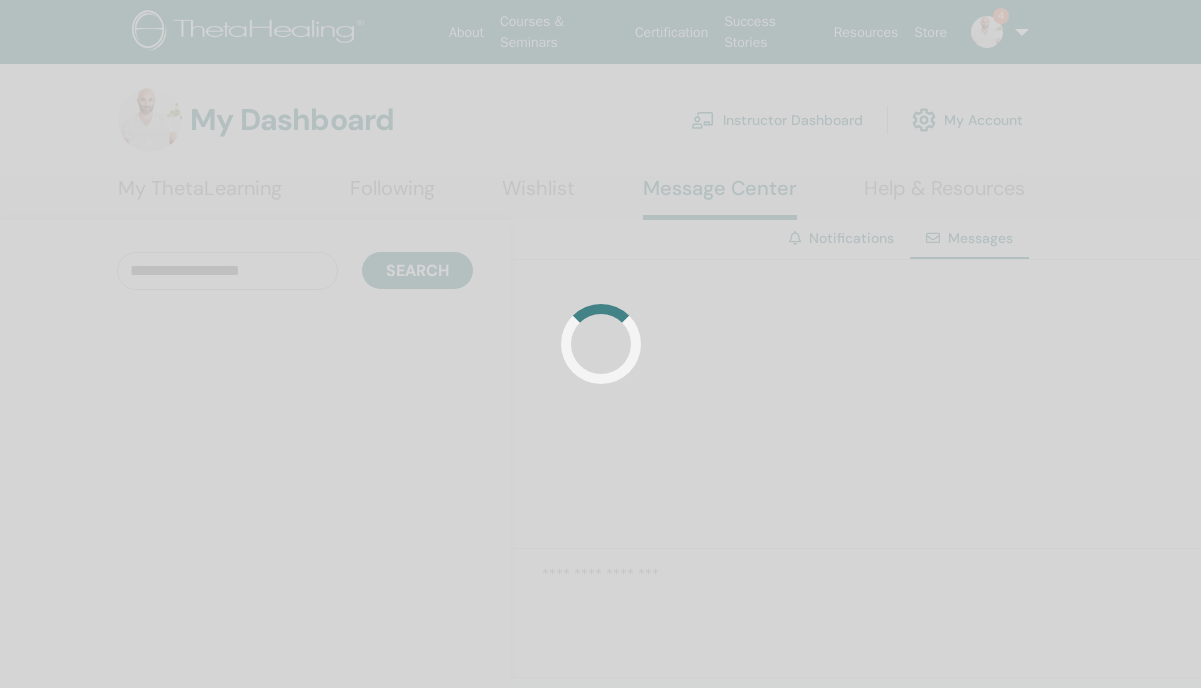 scroll, scrollTop: 0, scrollLeft: 0, axis: both 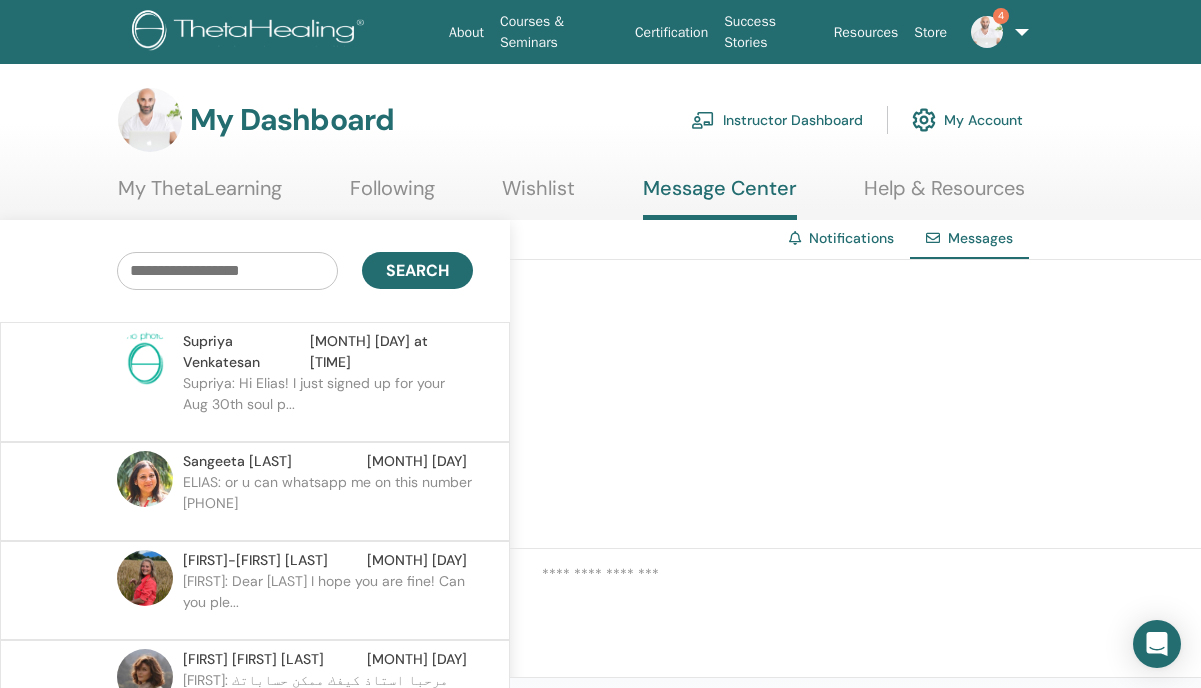 click on "Aug 02" at bounding box center [388, 352] 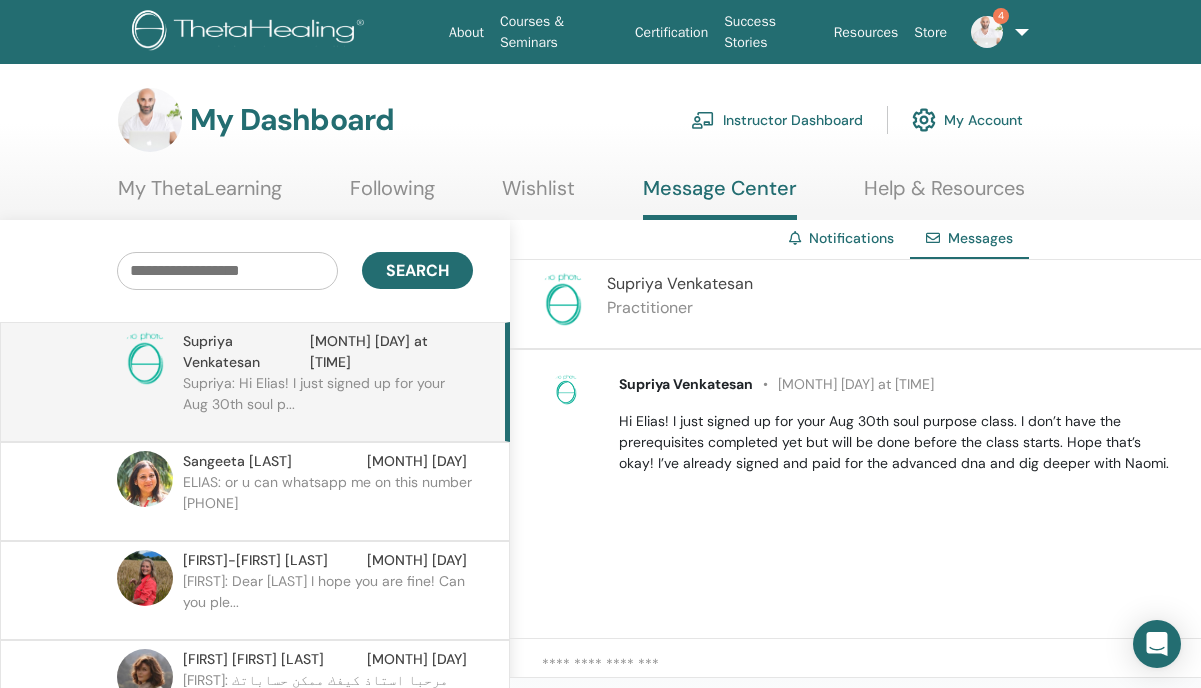 click on "4" at bounding box center [987, 31] 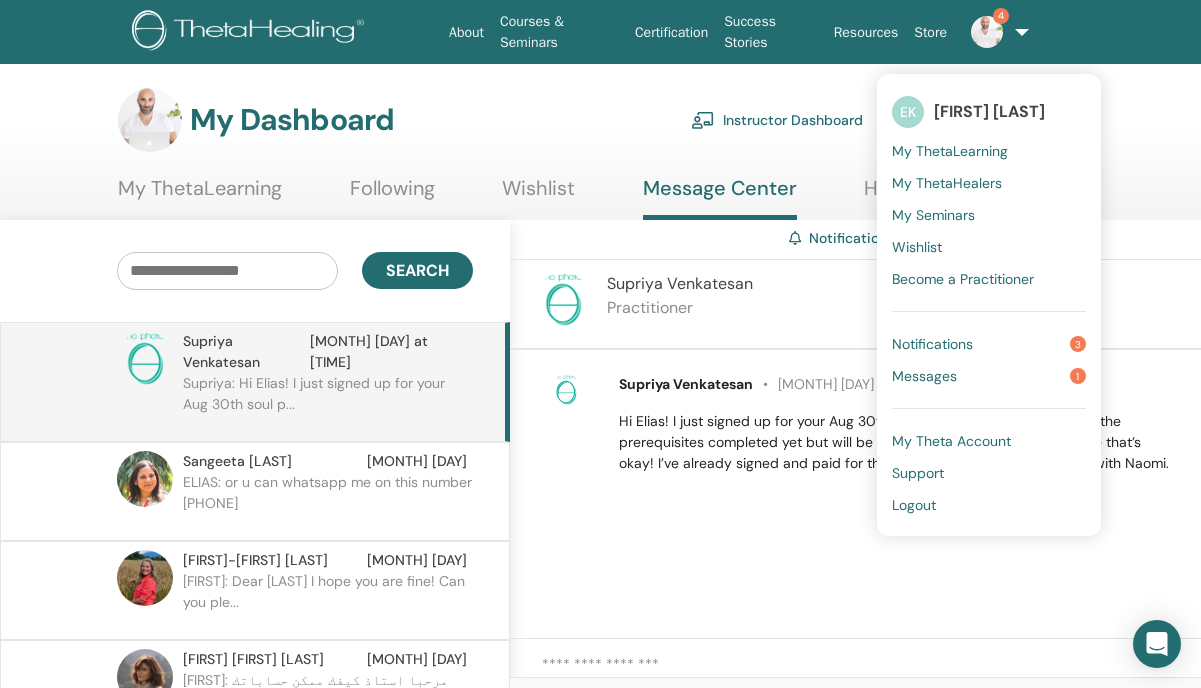 click on "Notifications" at bounding box center (932, 344) 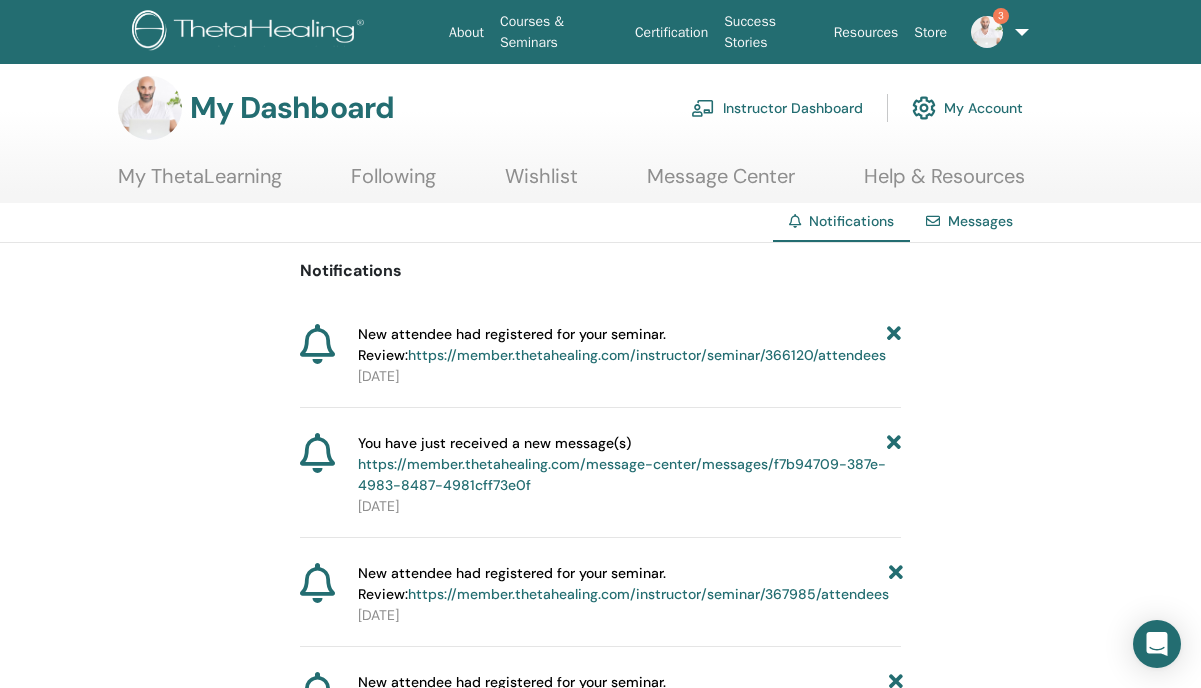 scroll, scrollTop: 14, scrollLeft: 0, axis: vertical 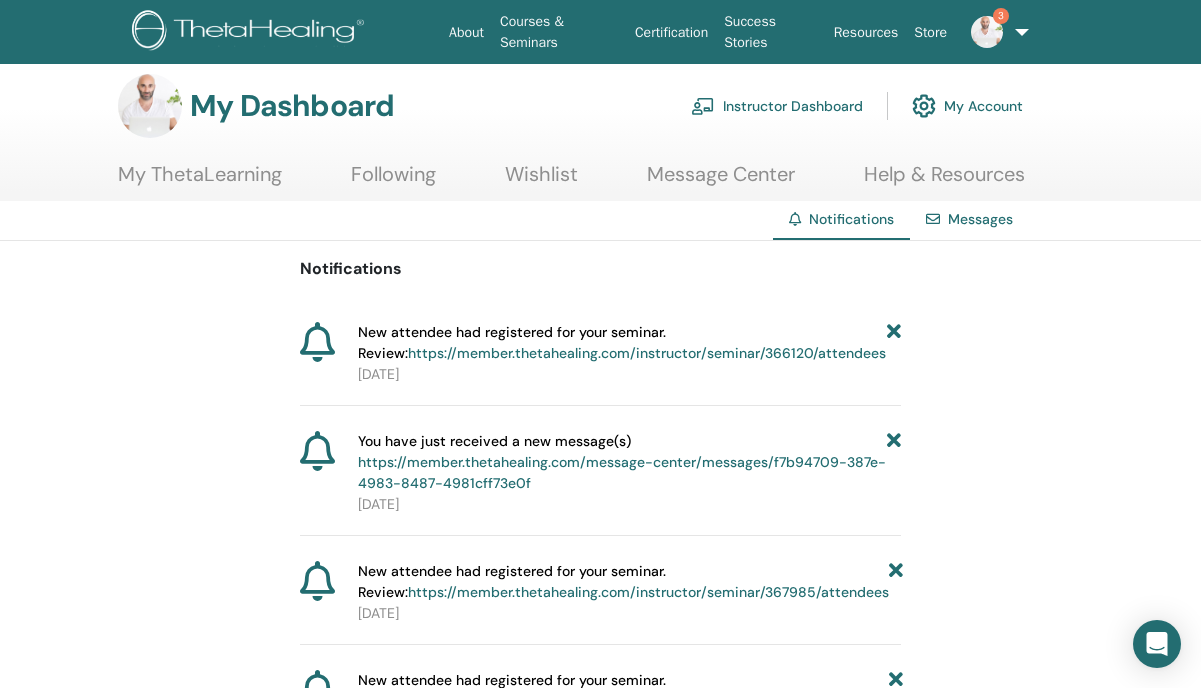click on "https://member.thetahealing.com/instructor/seminar/366120/attendees" at bounding box center [647, 353] 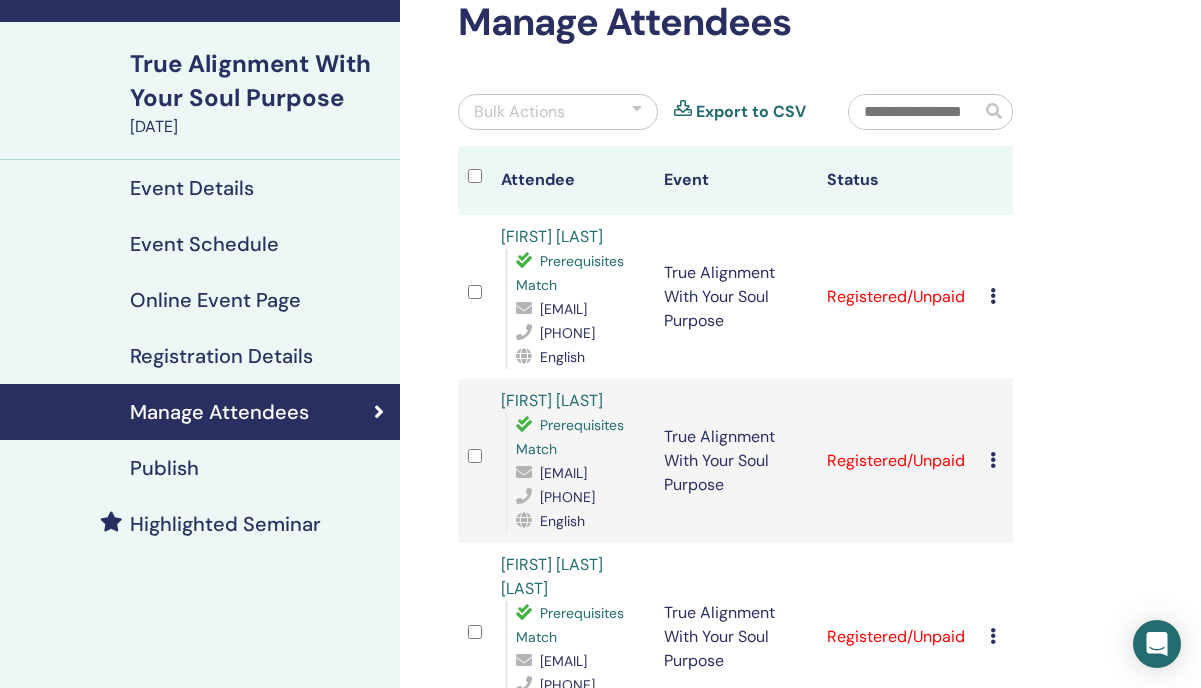 scroll, scrollTop: 113, scrollLeft: 0, axis: vertical 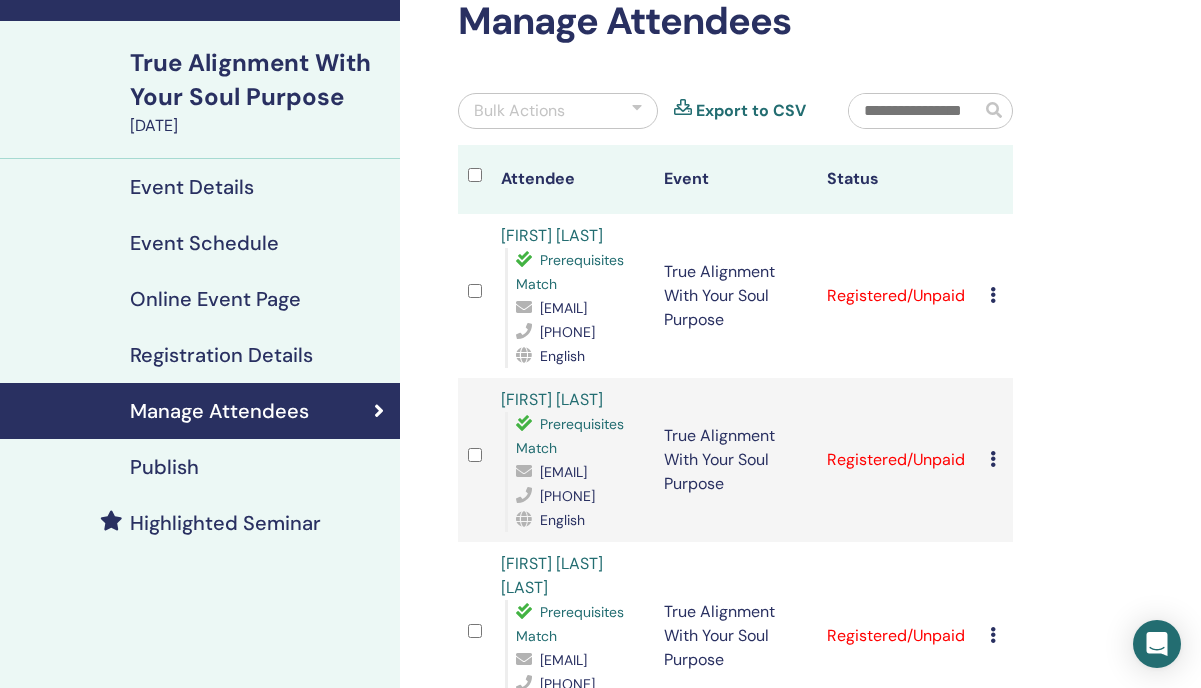 click on "Export to CSV" at bounding box center (751, 111) 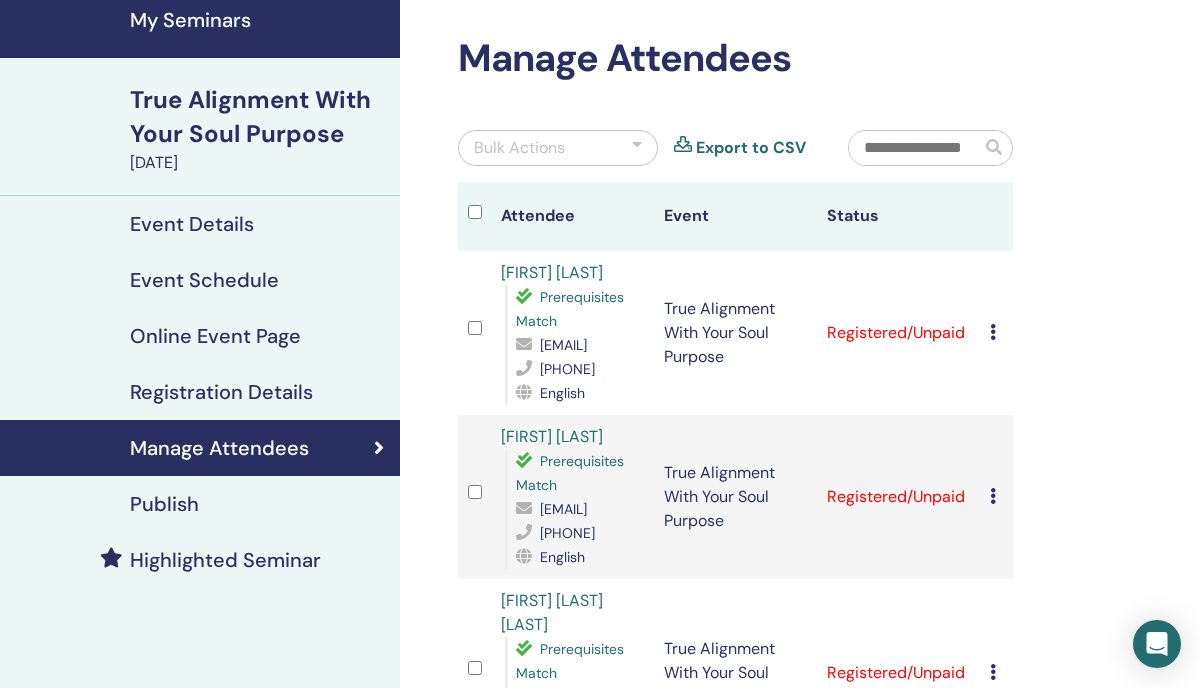 scroll, scrollTop: 40, scrollLeft: 0, axis: vertical 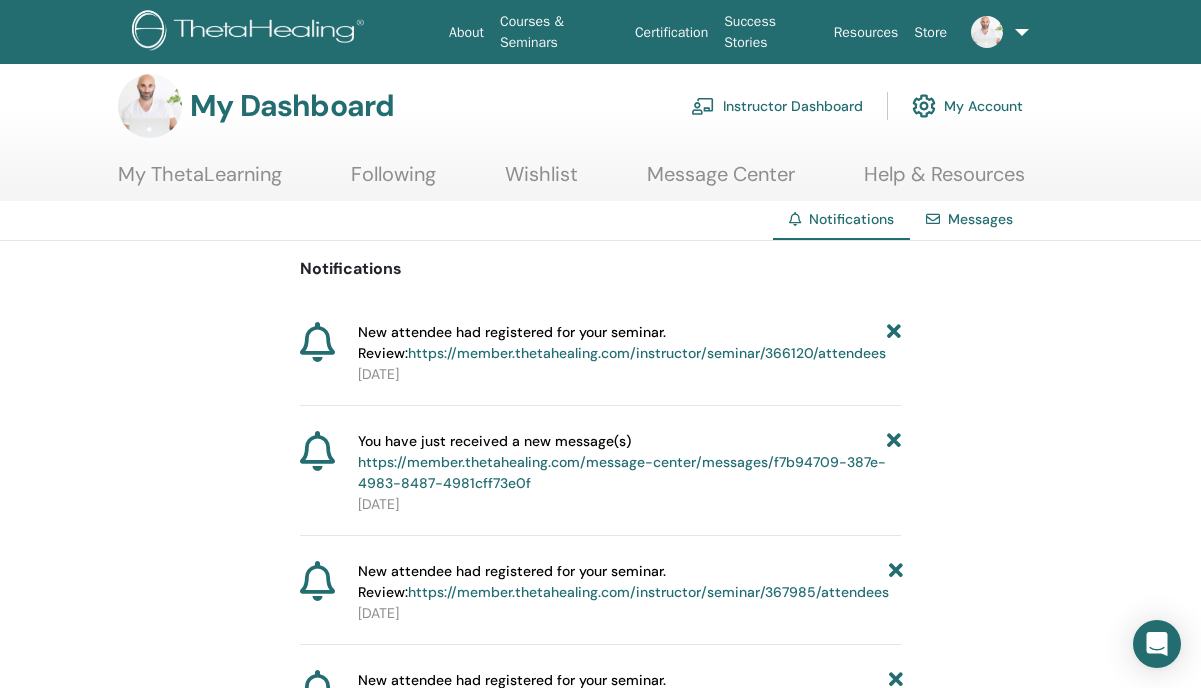 click on "Instructor Dashboard" at bounding box center (777, 106) 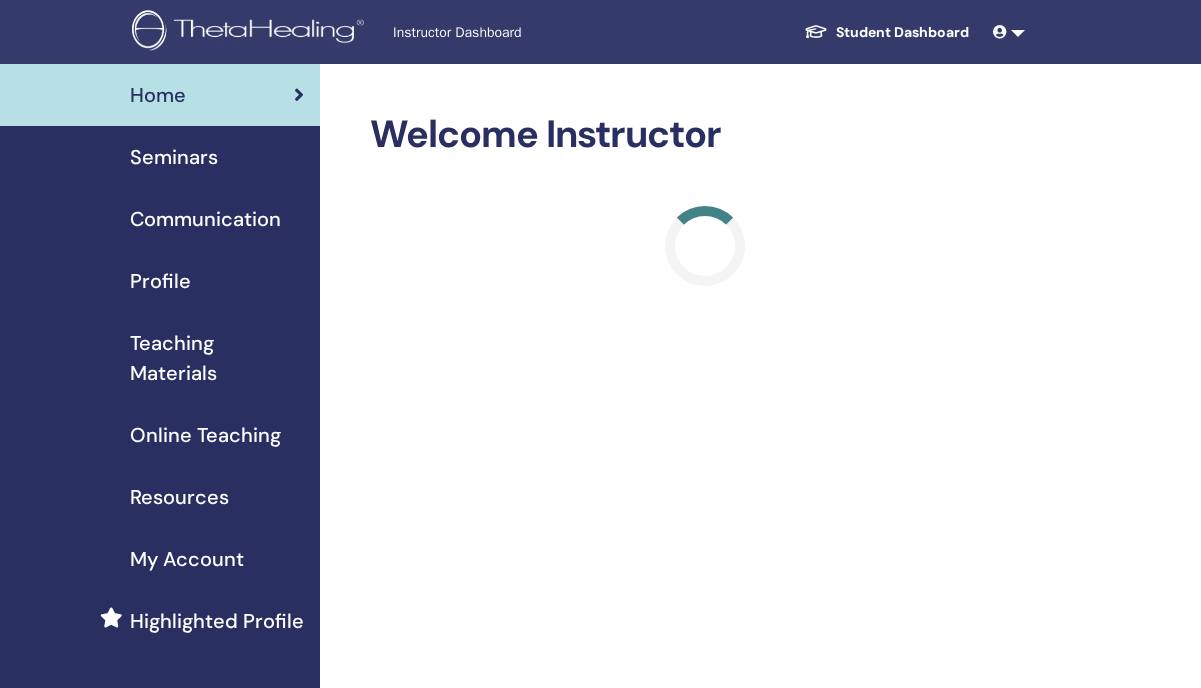 scroll, scrollTop: 0, scrollLeft: 0, axis: both 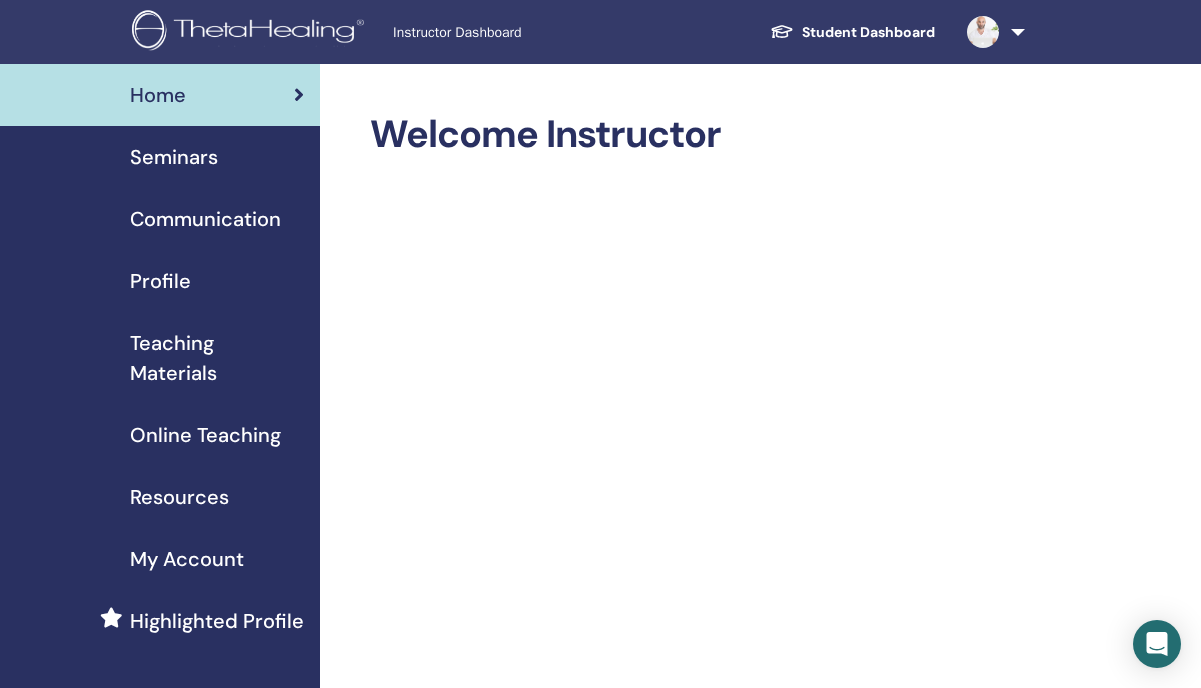 click on "Seminars" at bounding box center (174, 157) 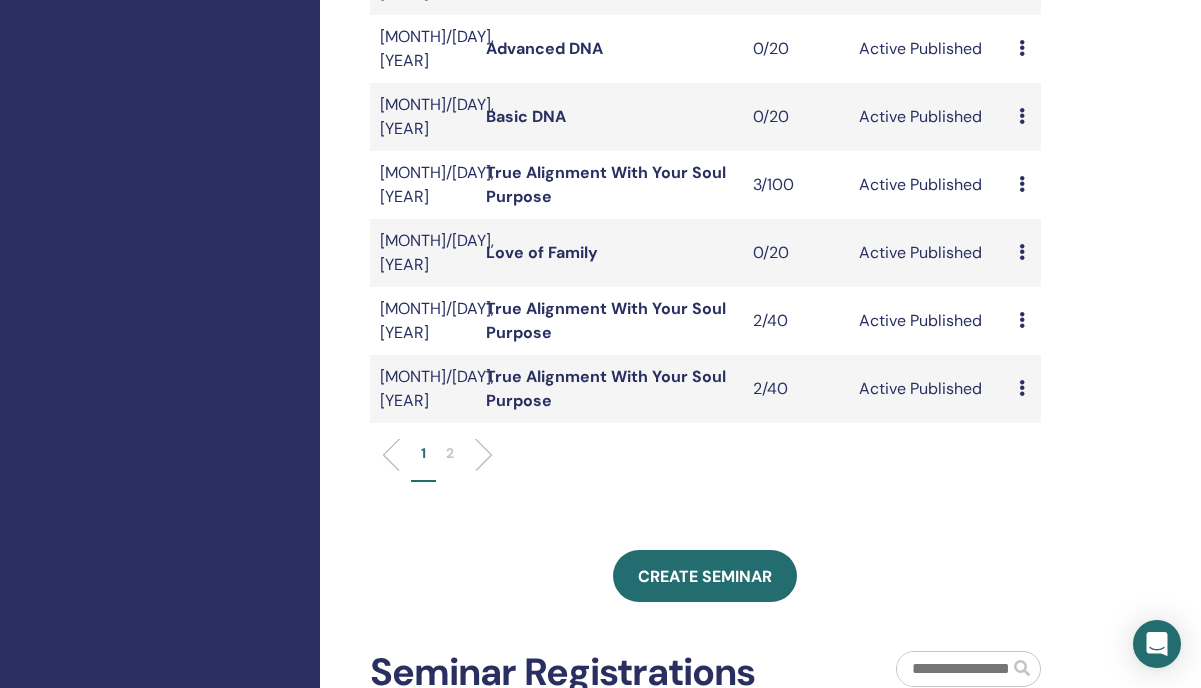 scroll, scrollTop: 651, scrollLeft: 0, axis: vertical 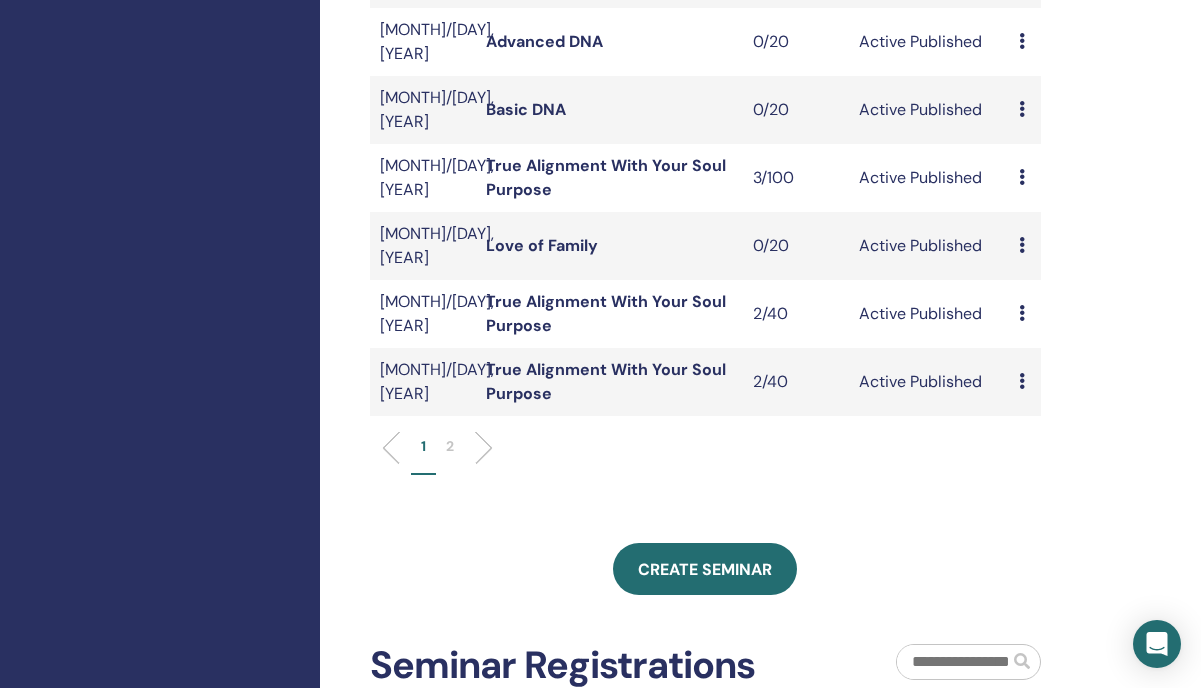 click on "2" at bounding box center (450, 446) 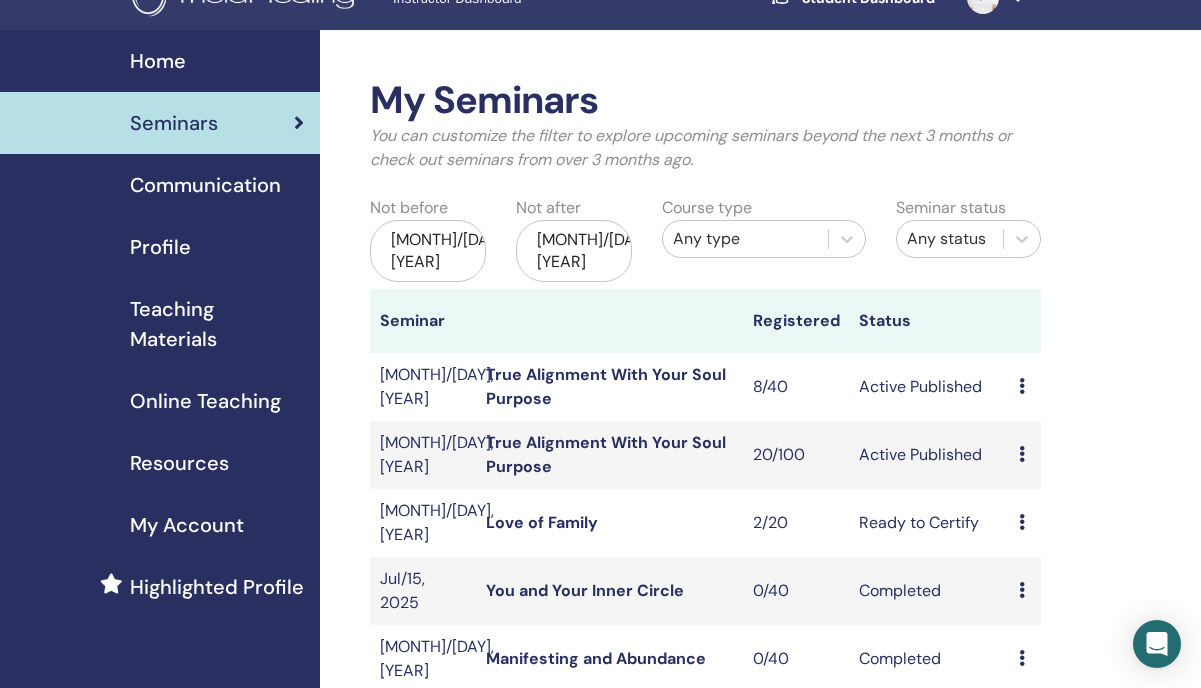 scroll, scrollTop: 36, scrollLeft: 1, axis: both 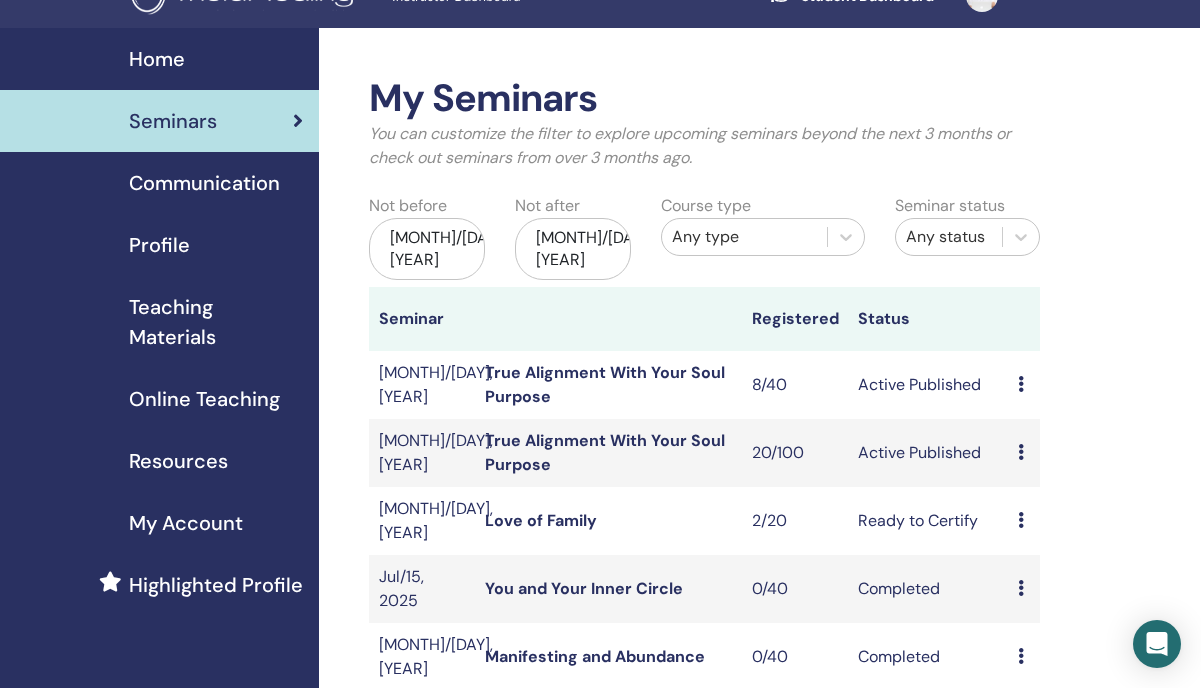click on "True Alignment With Your Soul Purpose" at bounding box center (605, 452) 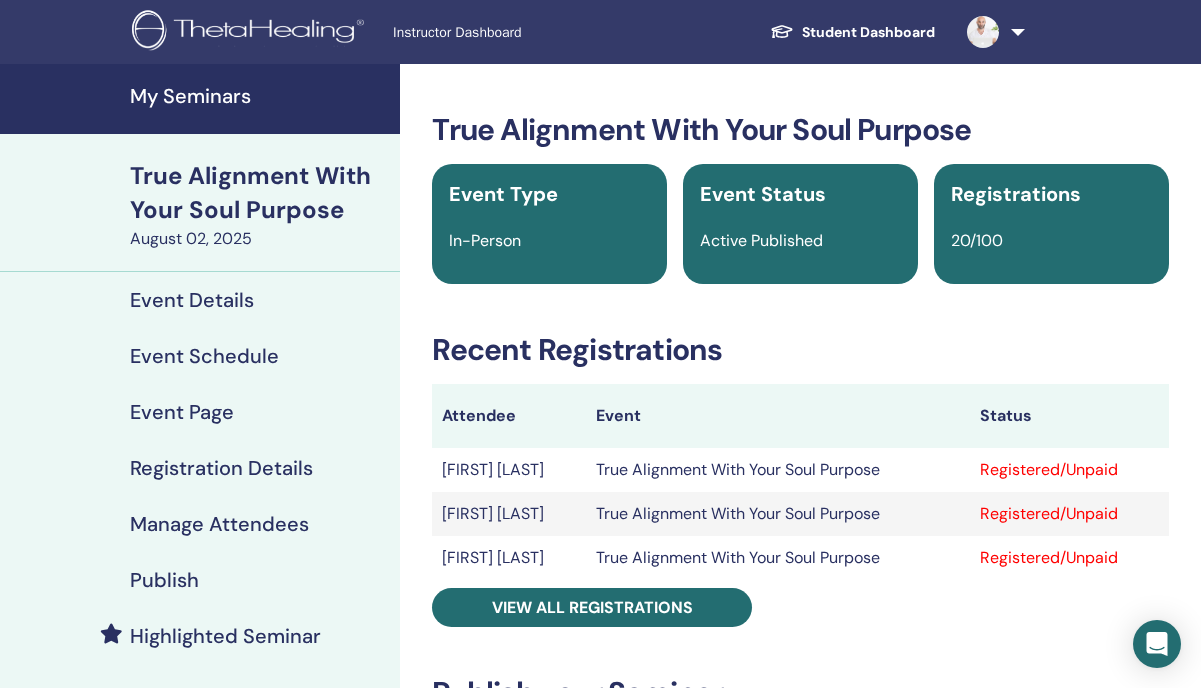 scroll, scrollTop: 0, scrollLeft: 0, axis: both 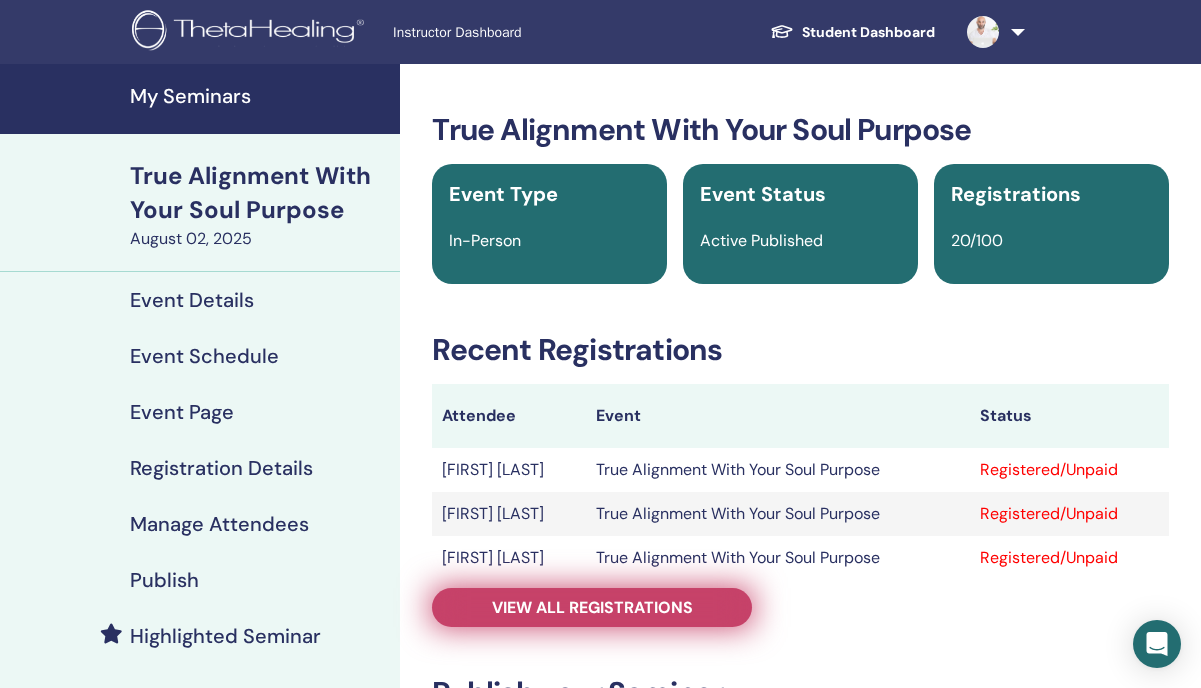 click on "View all registrations" at bounding box center [592, 607] 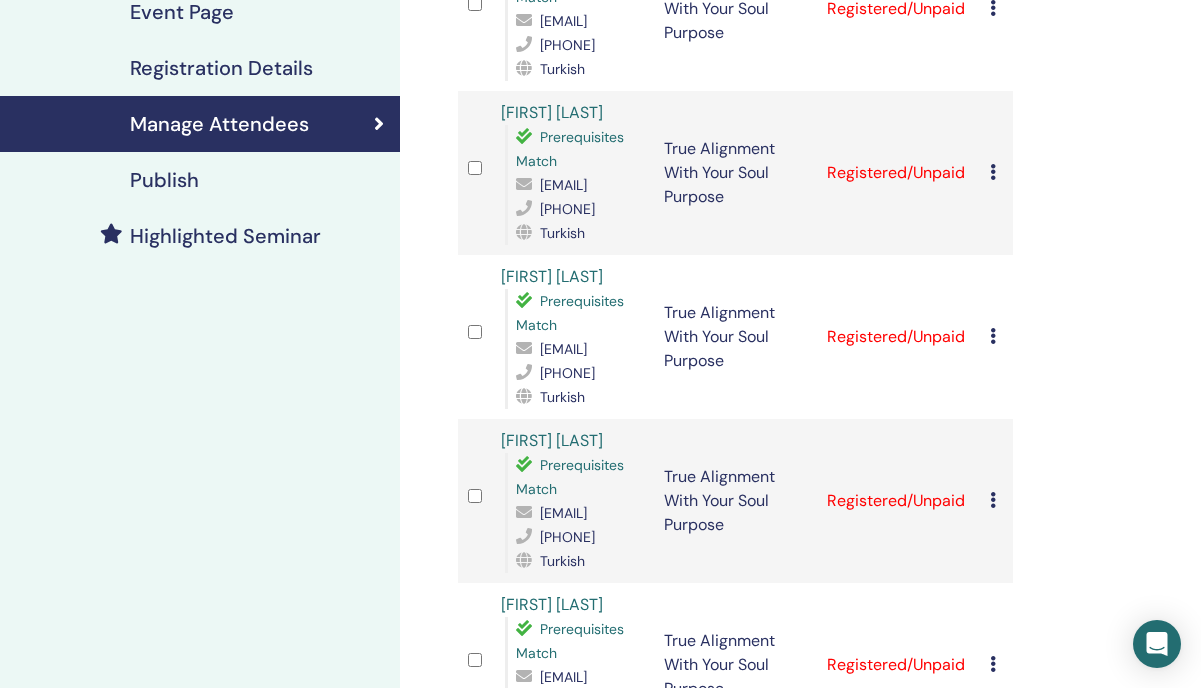 scroll, scrollTop: 0, scrollLeft: 0, axis: both 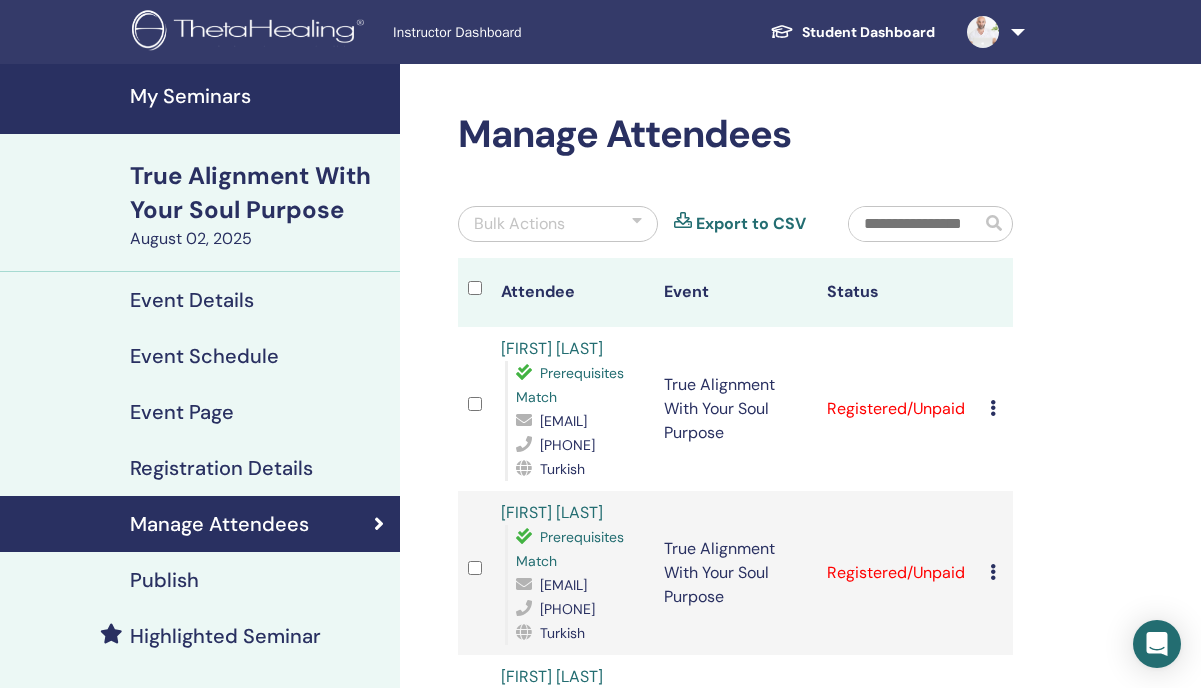 click on "Export to CSV" at bounding box center (751, 224) 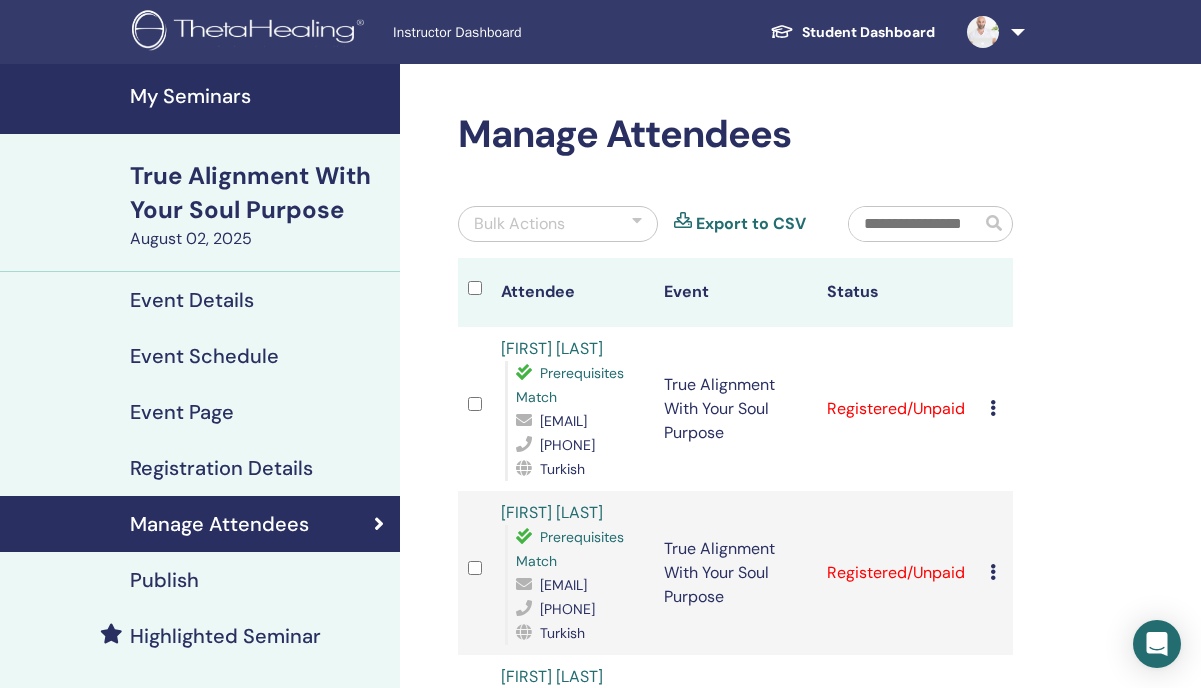 click at bounding box center (992, 32) 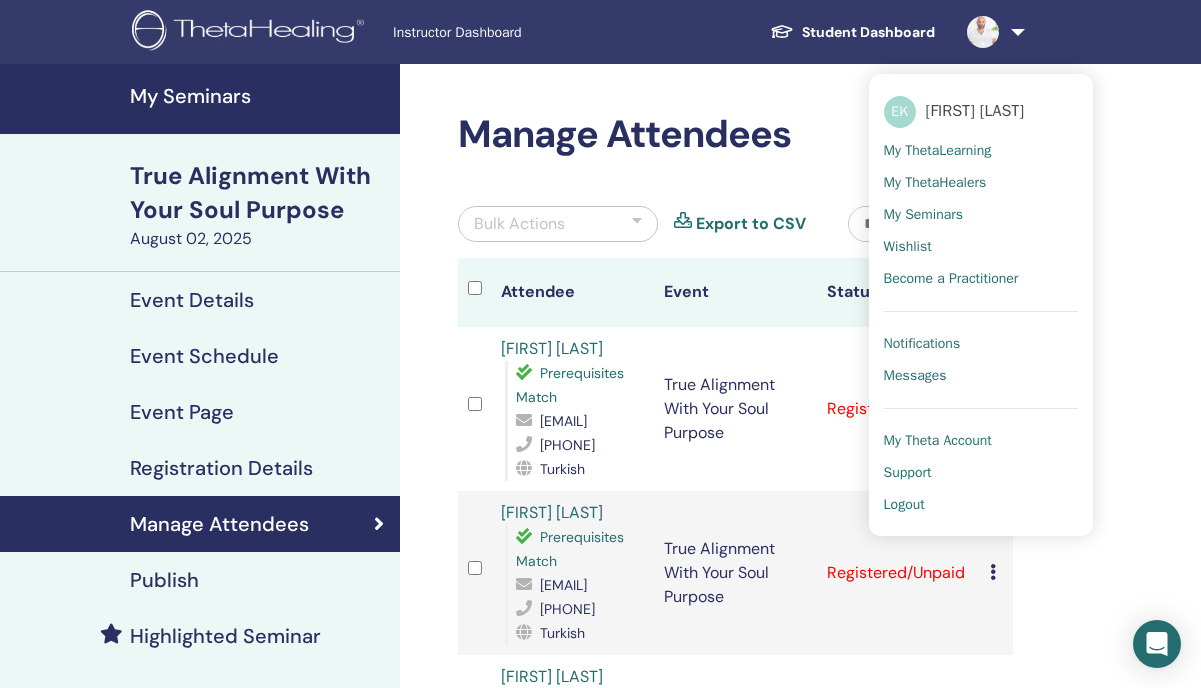 click on "Notifications" at bounding box center (922, 344) 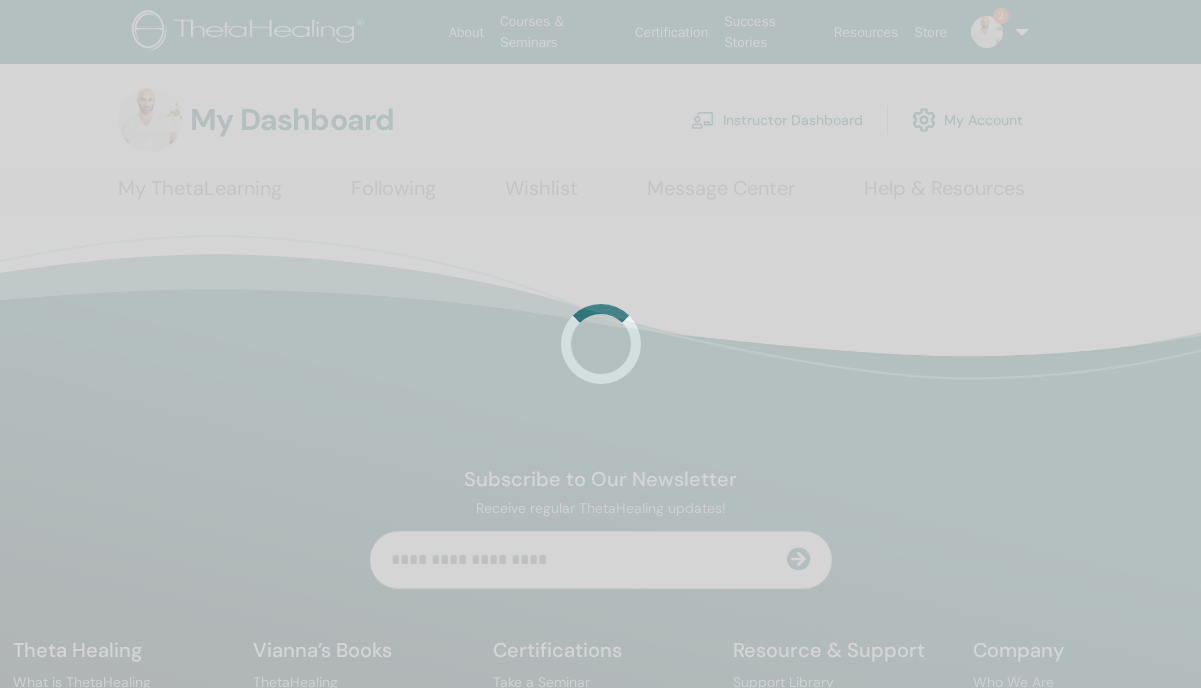 scroll, scrollTop: 0, scrollLeft: 0, axis: both 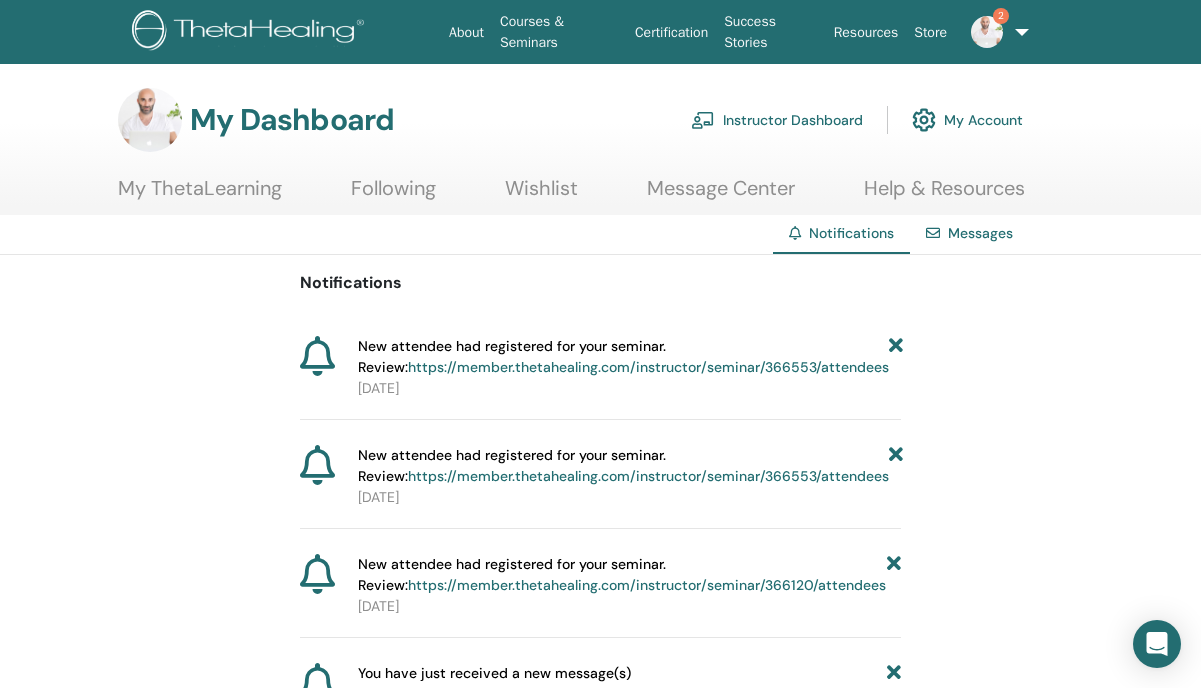 click on "2" at bounding box center [1001, 16] 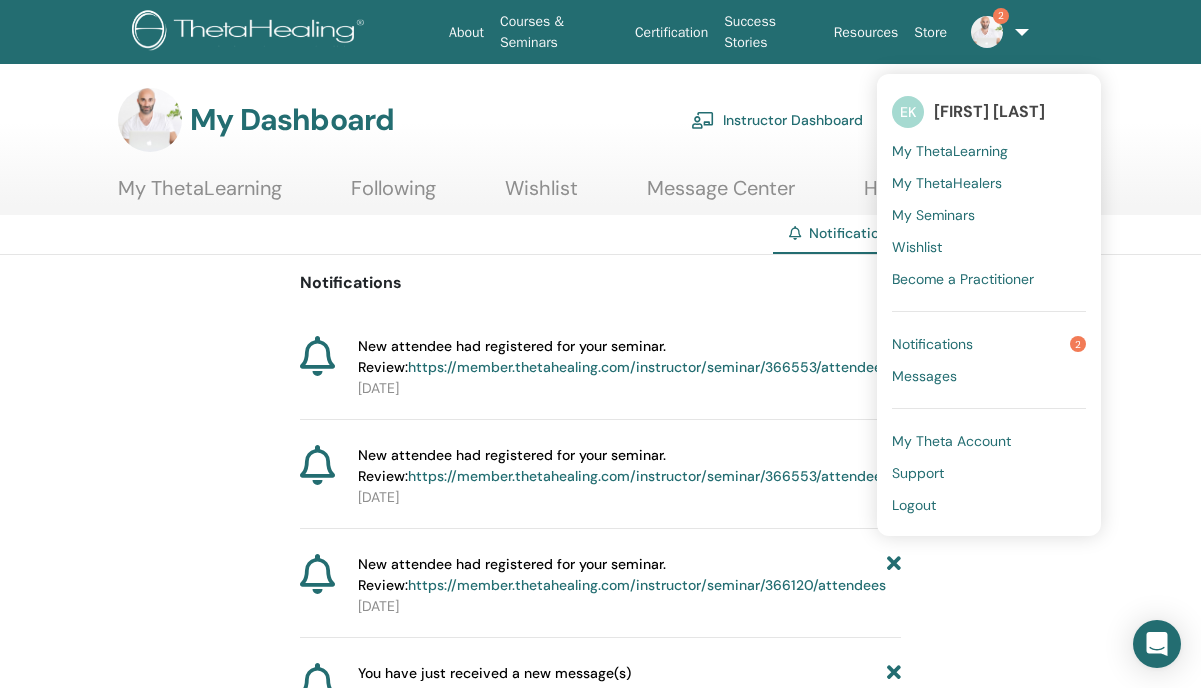 click on "Notifications" at bounding box center (932, 344) 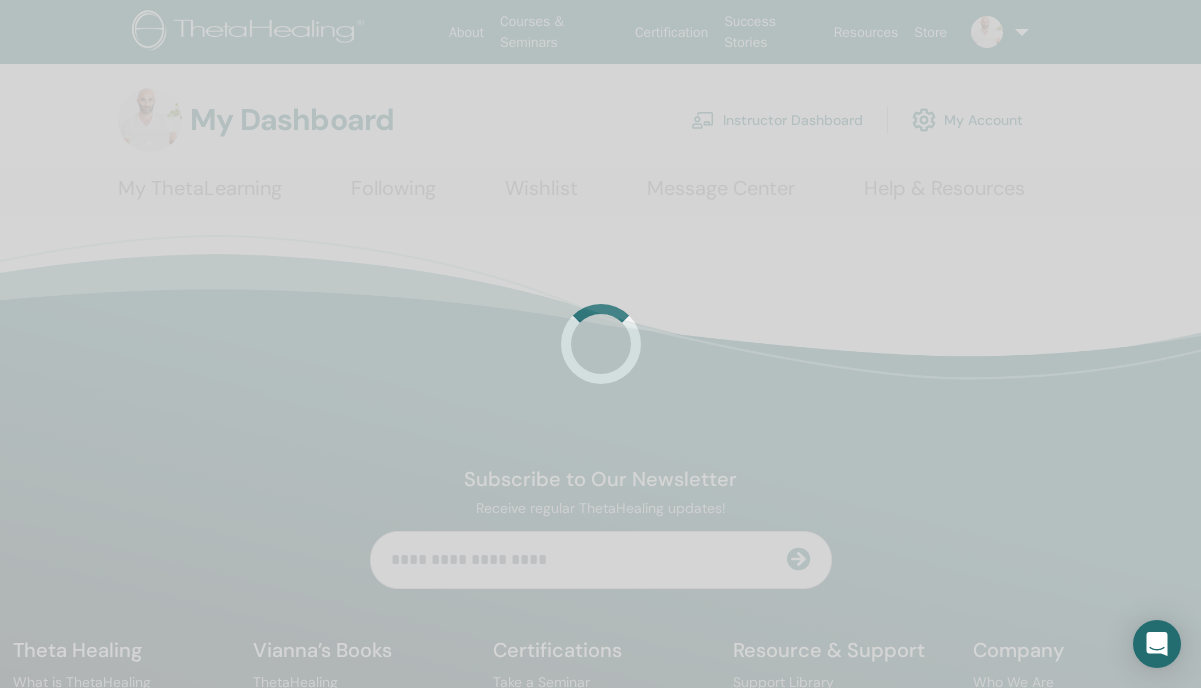 scroll, scrollTop: 0, scrollLeft: 0, axis: both 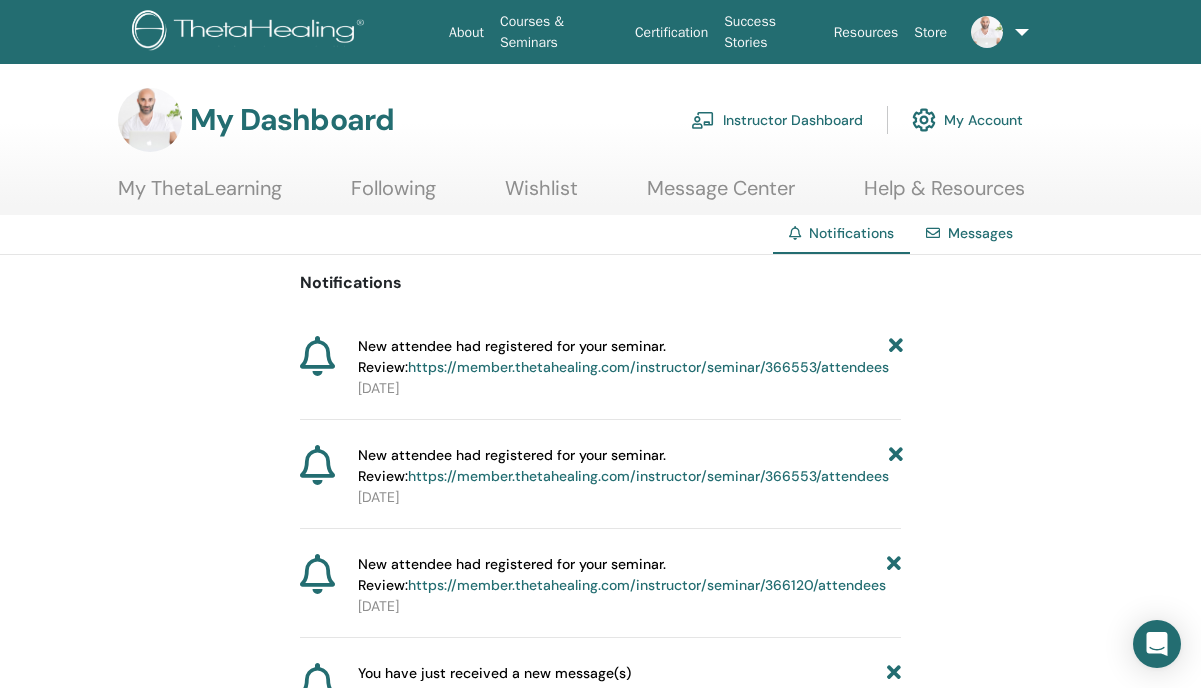 click on "Instructor Dashboard" at bounding box center (777, 120) 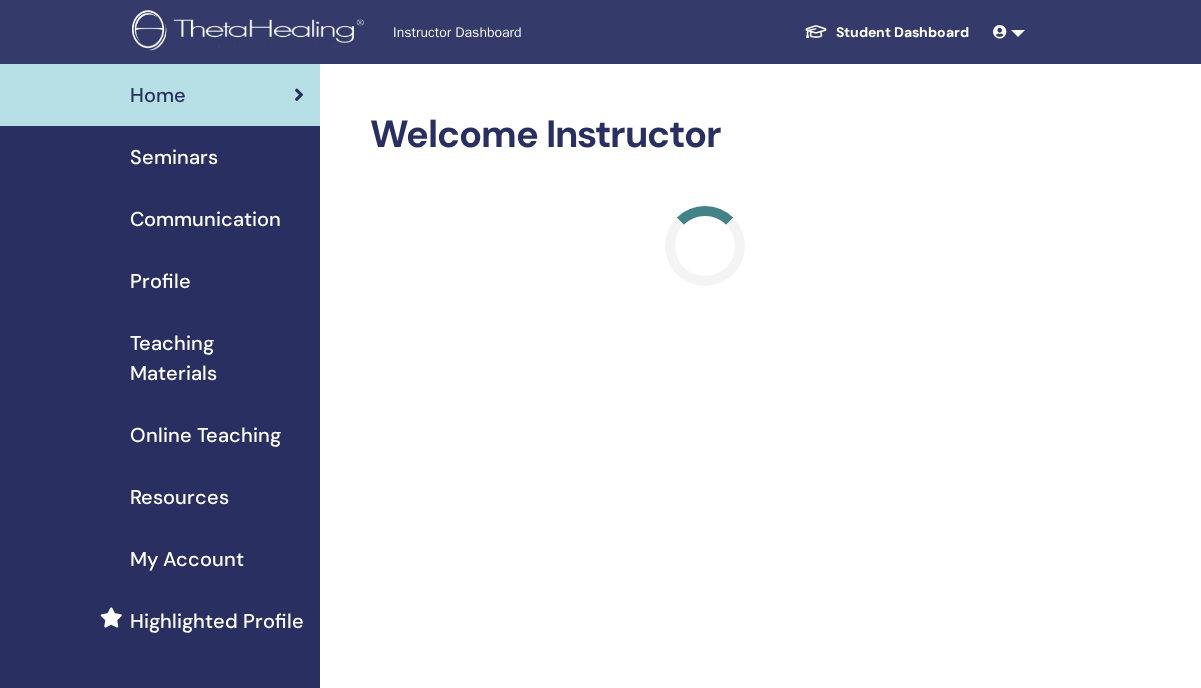 scroll, scrollTop: 0, scrollLeft: 0, axis: both 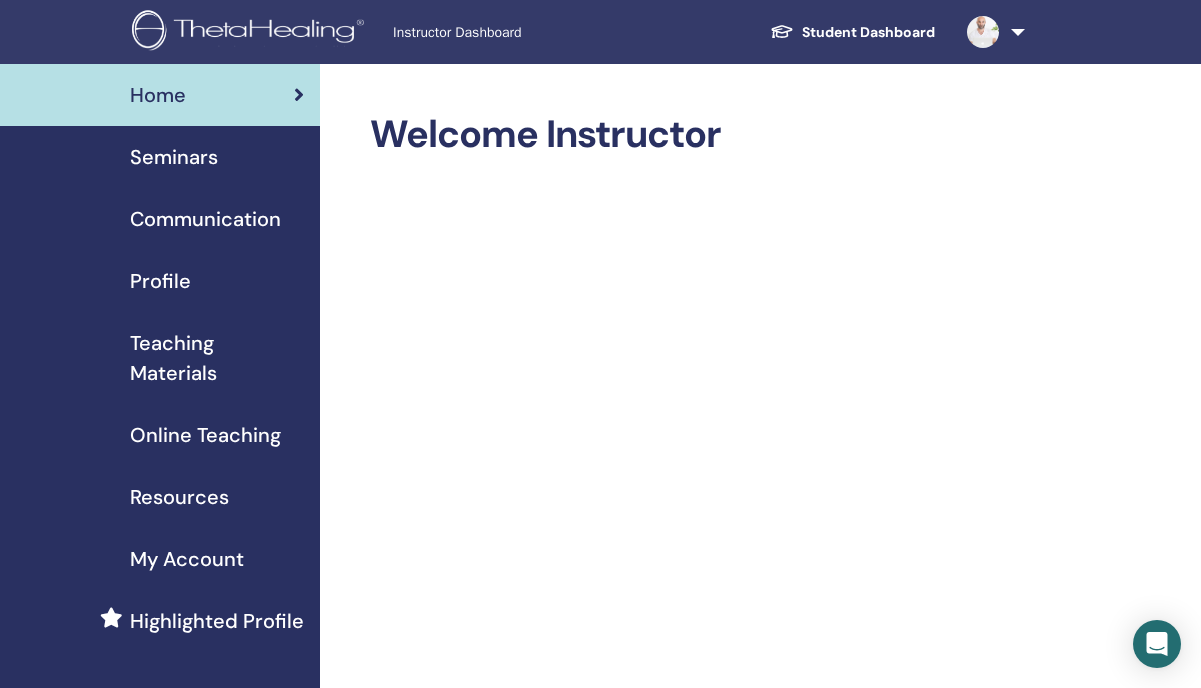 click on "Seminars" at bounding box center [174, 157] 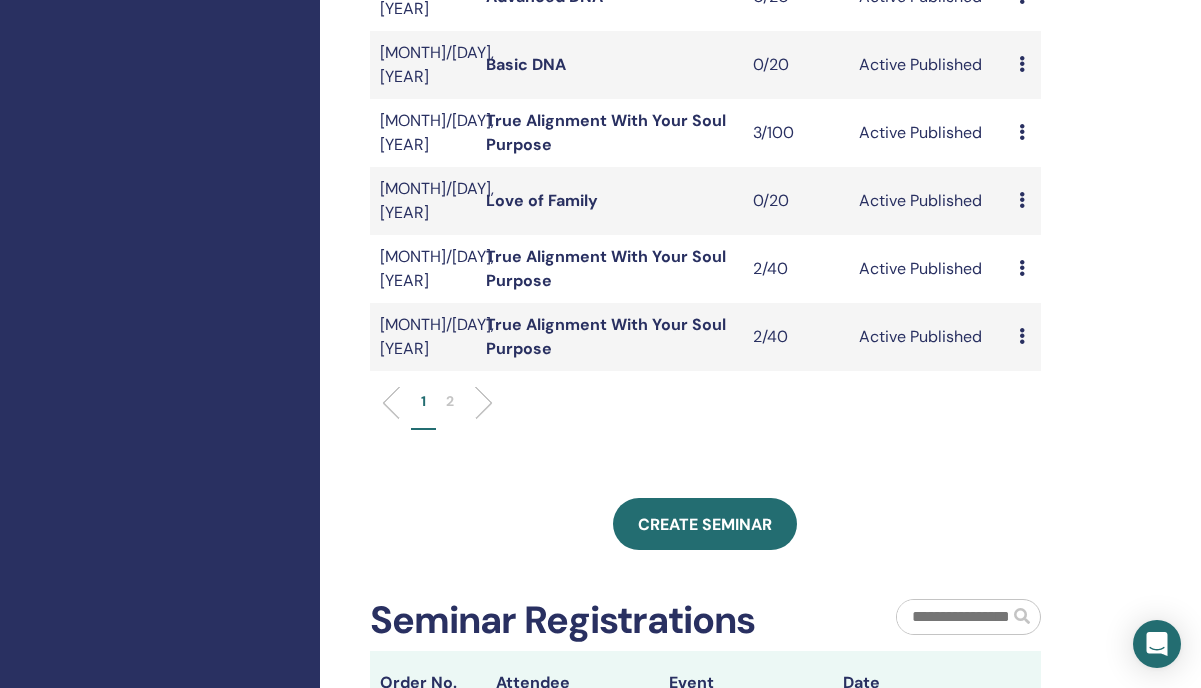 scroll, scrollTop: 710, scrollLeft: 0, axis: vertical 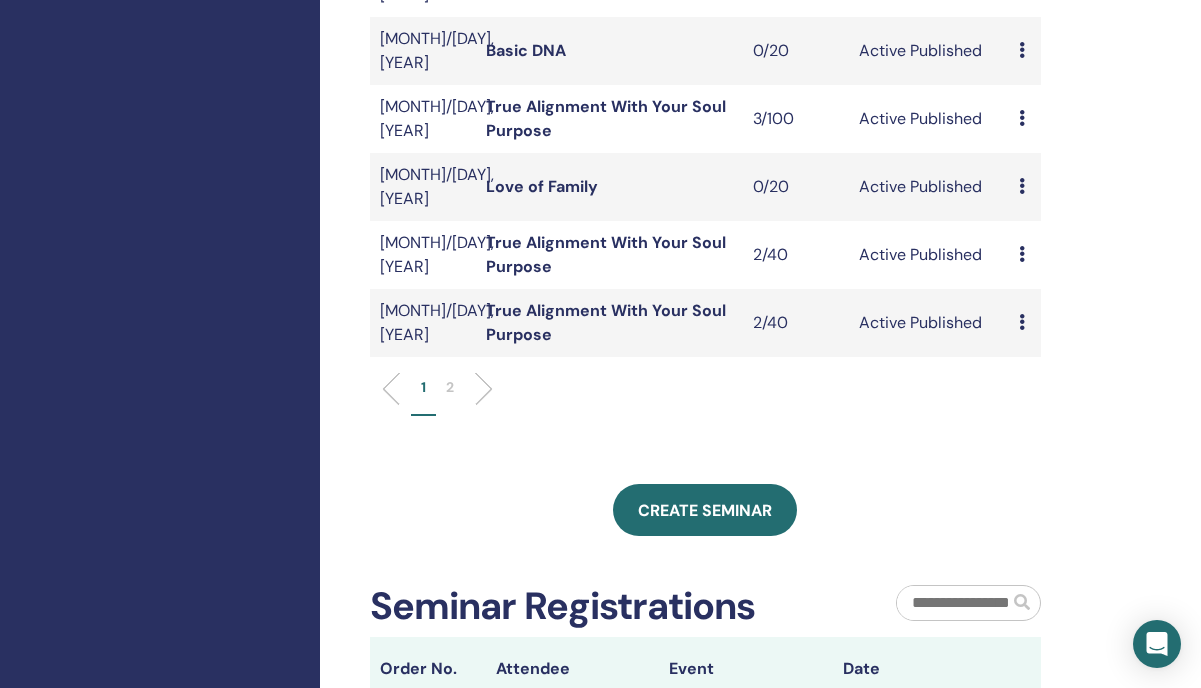 click on "2" at bounding box center [450, 387] 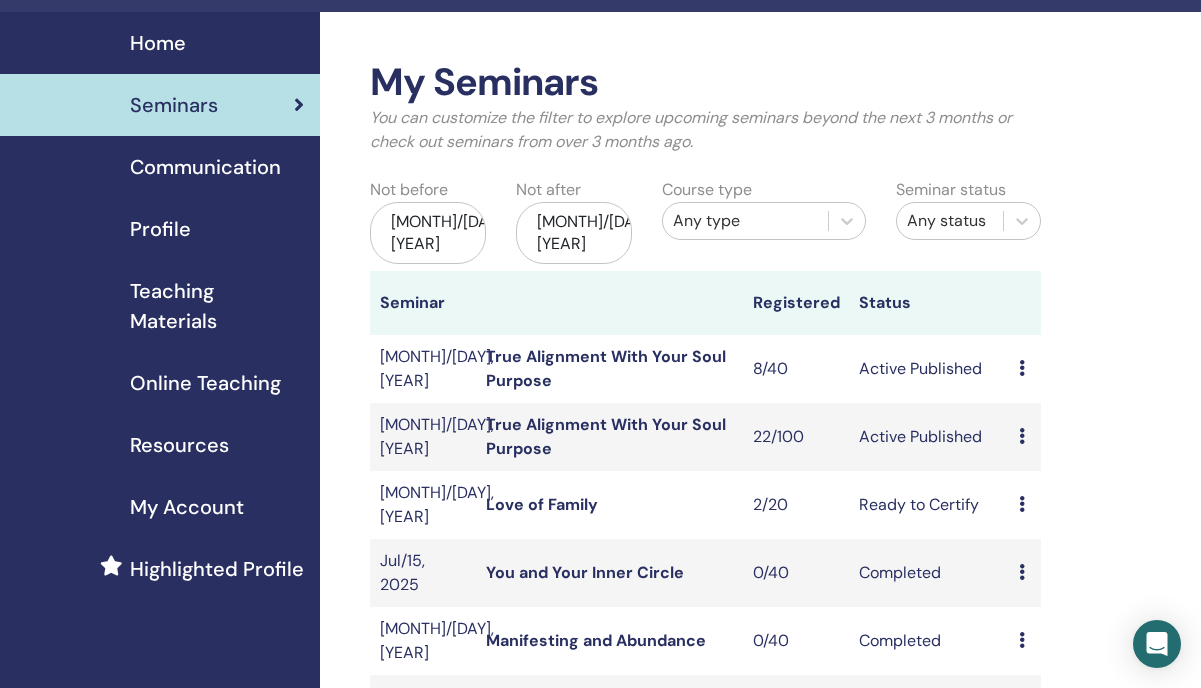scroll, scrollTop: 0, scrollLeft: 0, axis: both 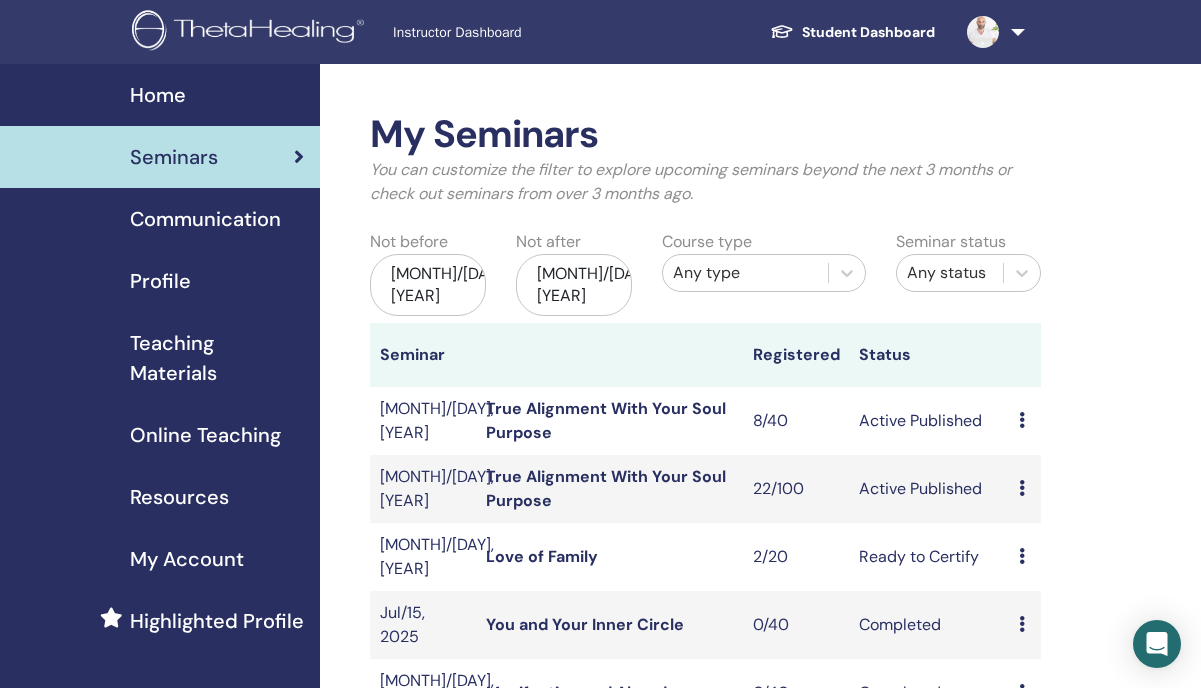 click on "True Alignment With Your Soul Purpose" at bounding box center (606, 488) 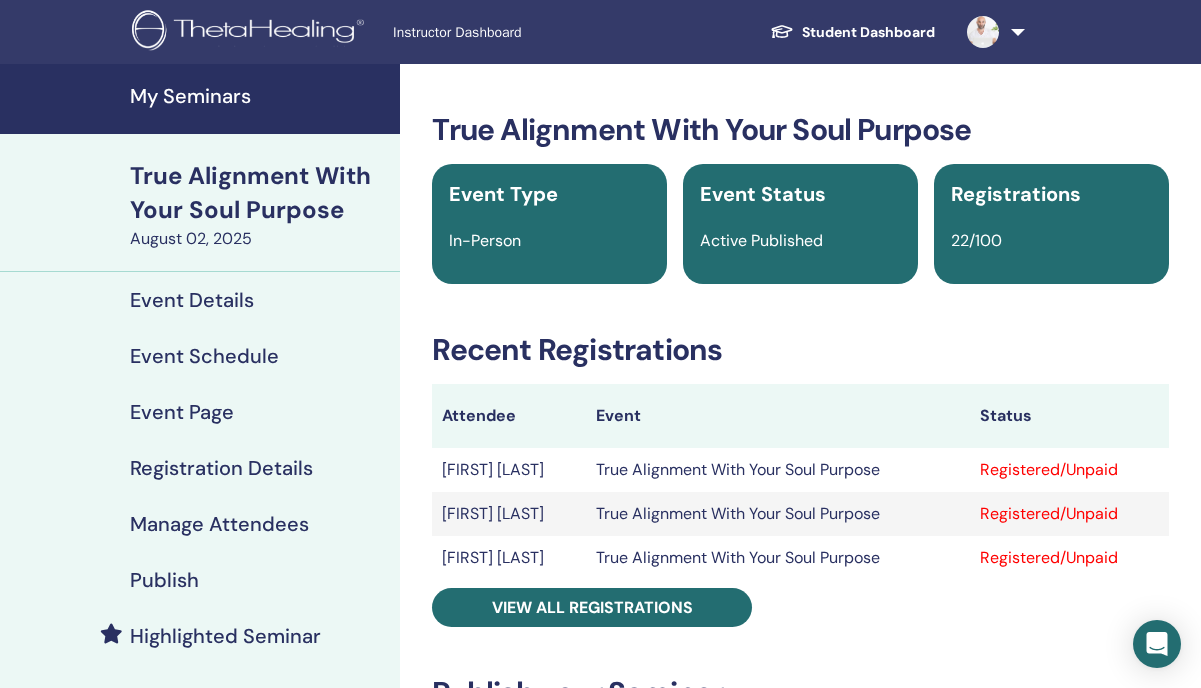 scroll, scrollTop: 0, scrollLeft: 0, axis: both 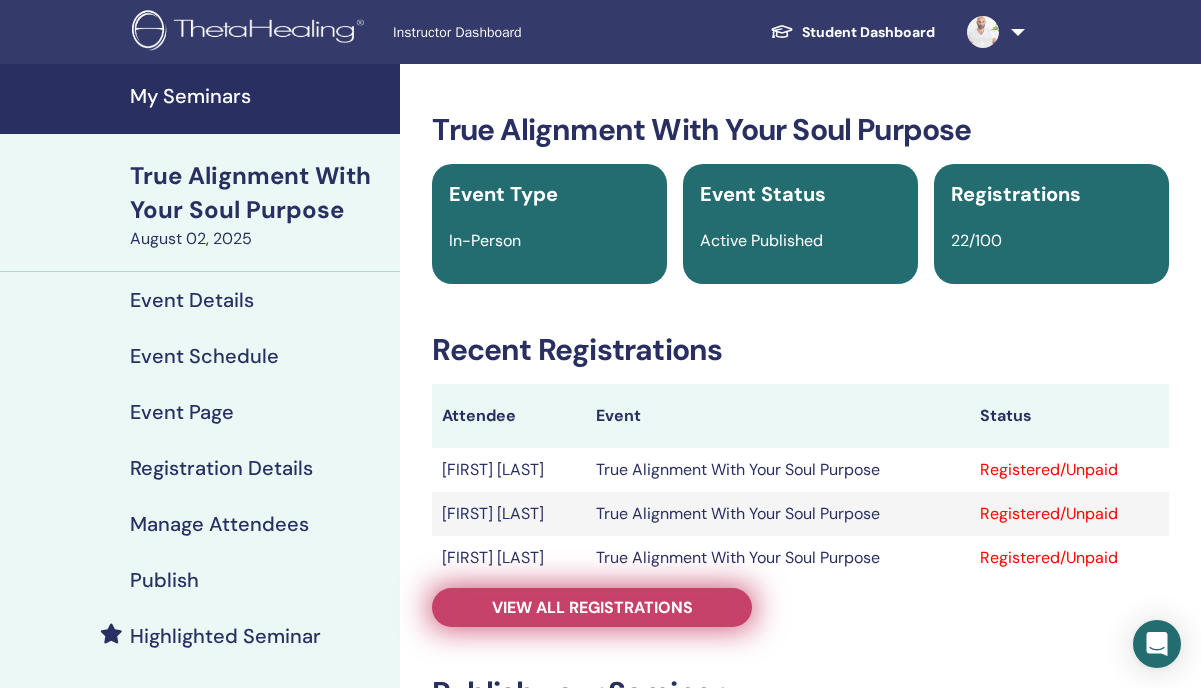 click on "View all registrations" at bounding box center [592, 607] 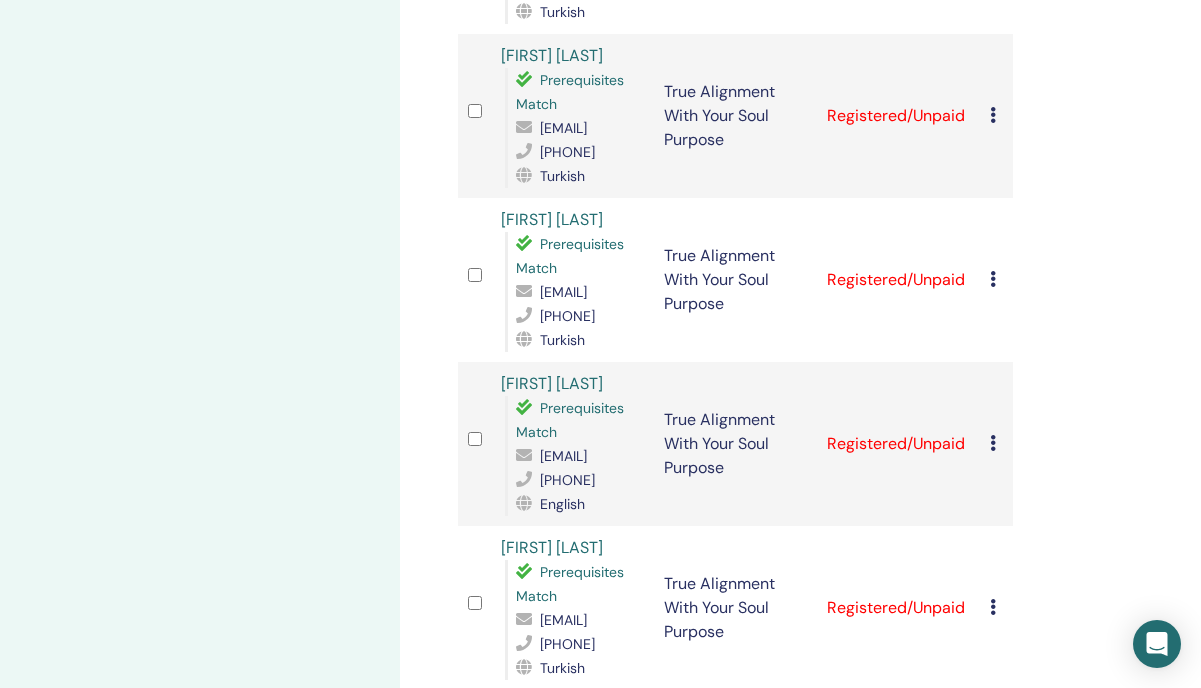 scroll, scrollTop: 2759, scrollLeft: 0, axis: vertical 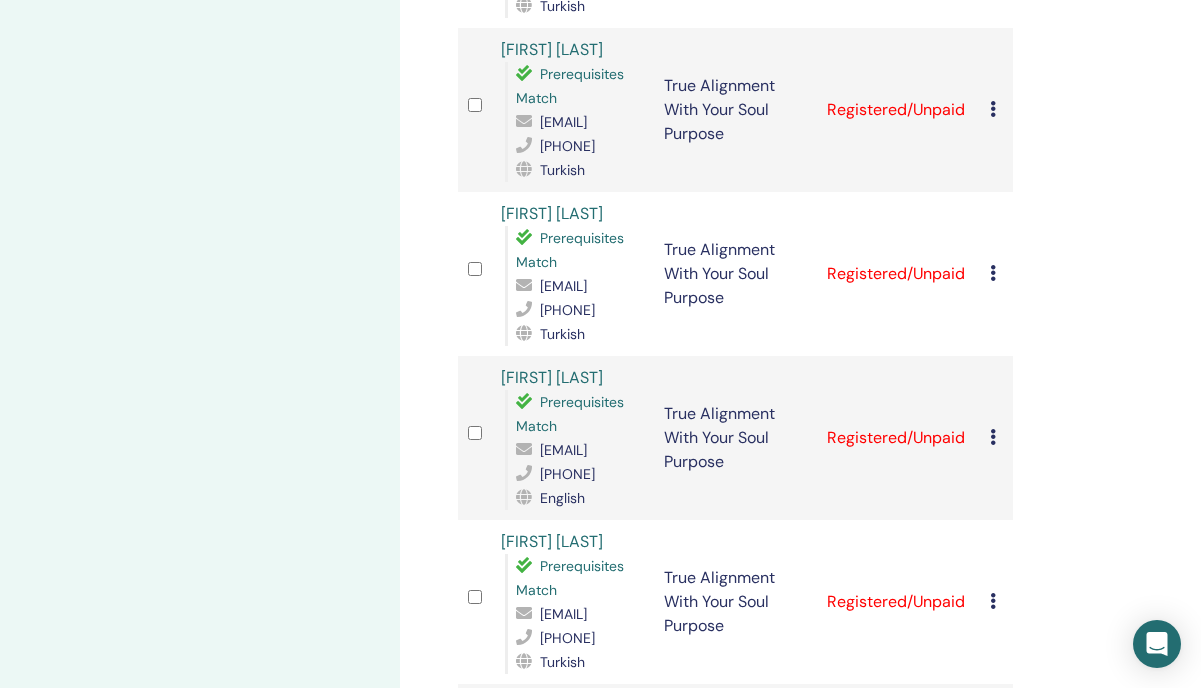 click on "2" at bounding box center [538, 887] 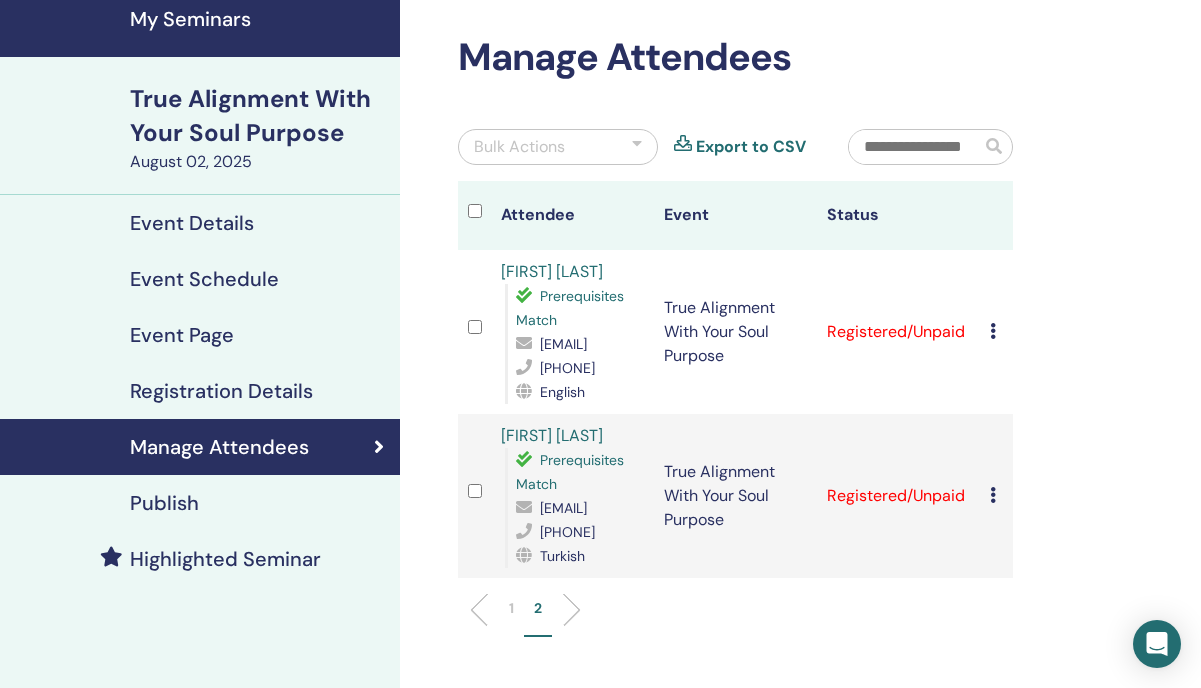 scroll, scrollTop: 75, scrollLeft: 0, axis: vertical 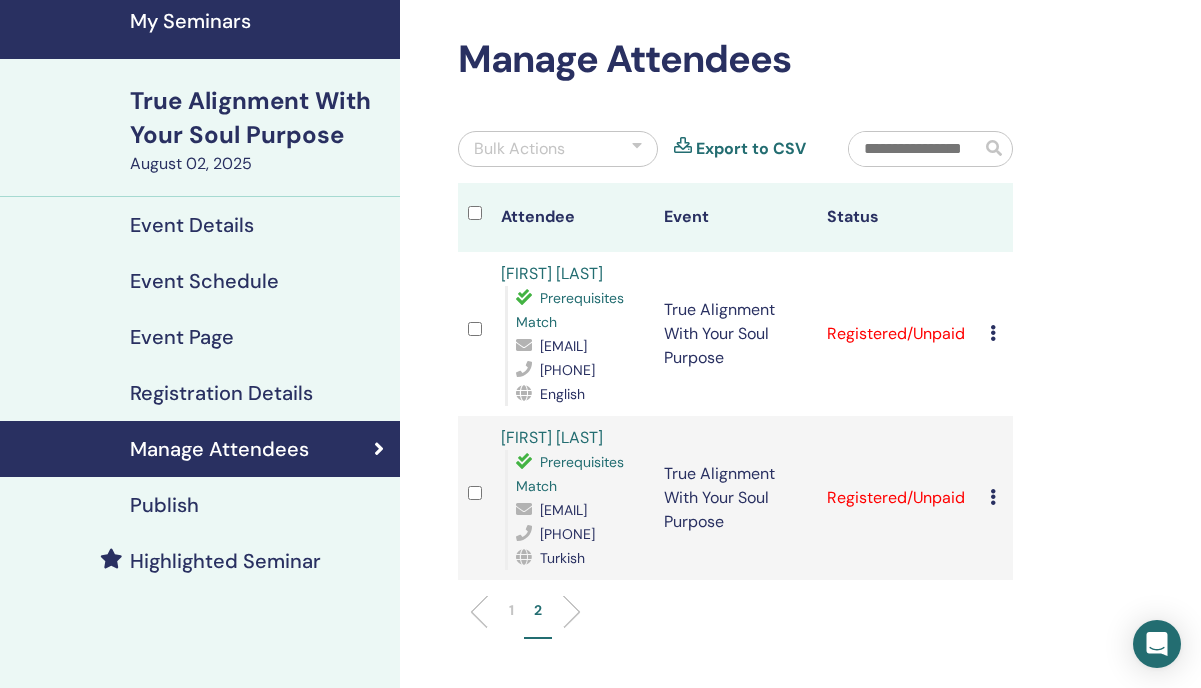 click on "1" at bounding box center [511, 619] 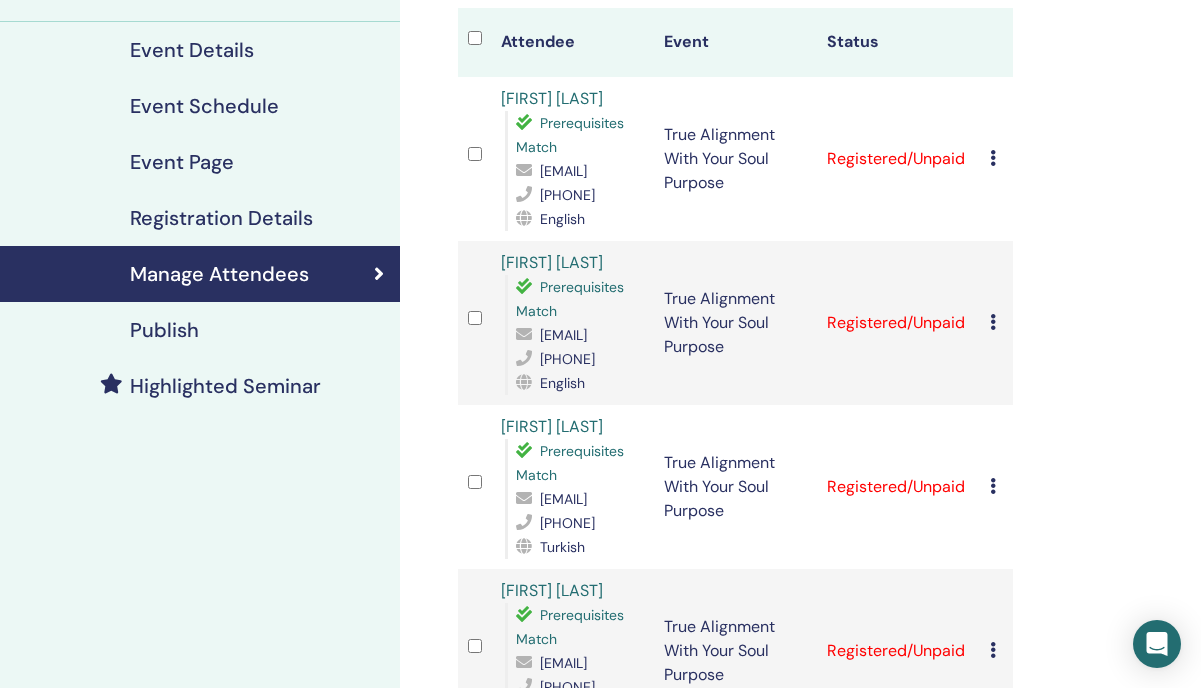 scroll, scrollTop: 252, scrollLeft: 0, axis: vertical 